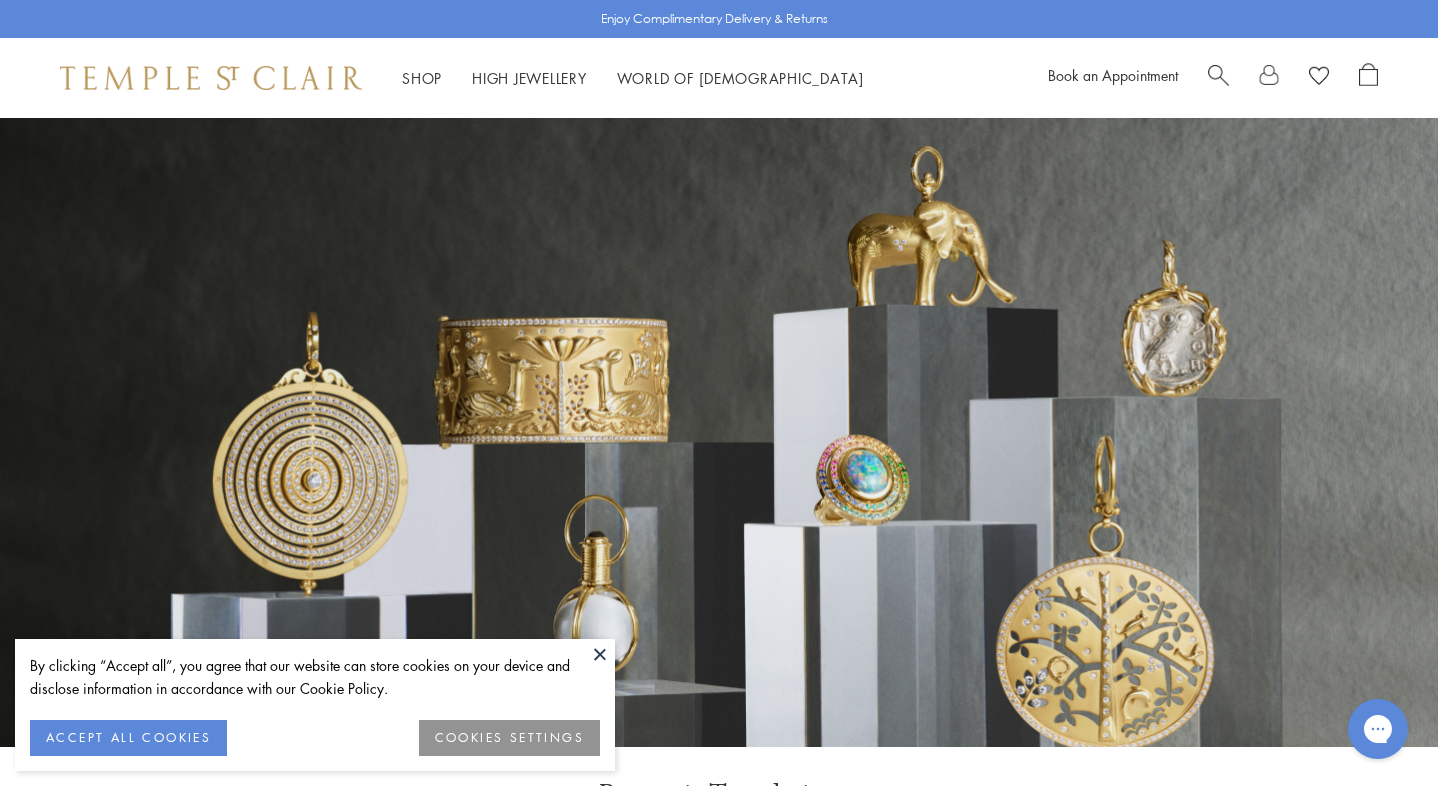 scroll, scrollTop: 0, scrollLeft: 0, axis: both 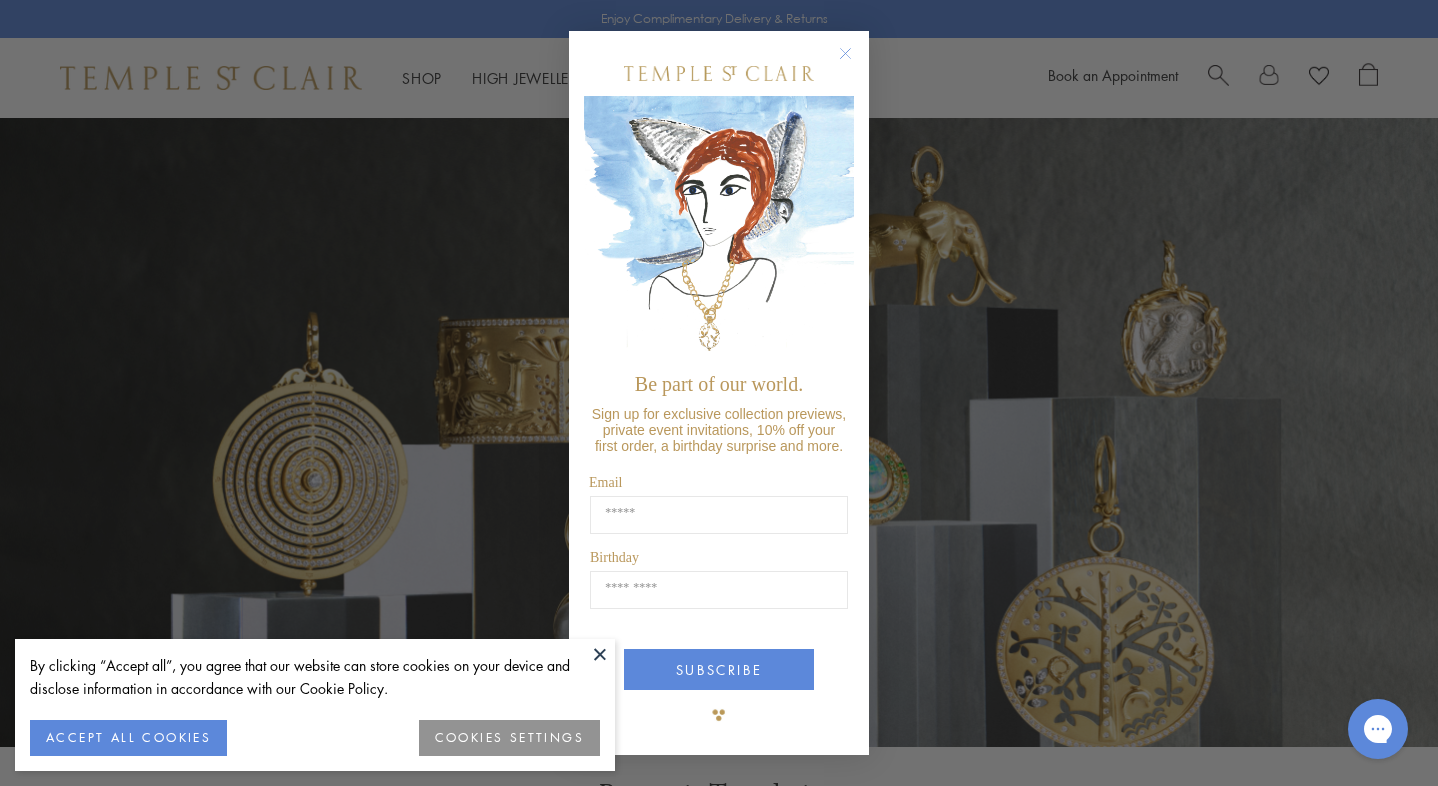click 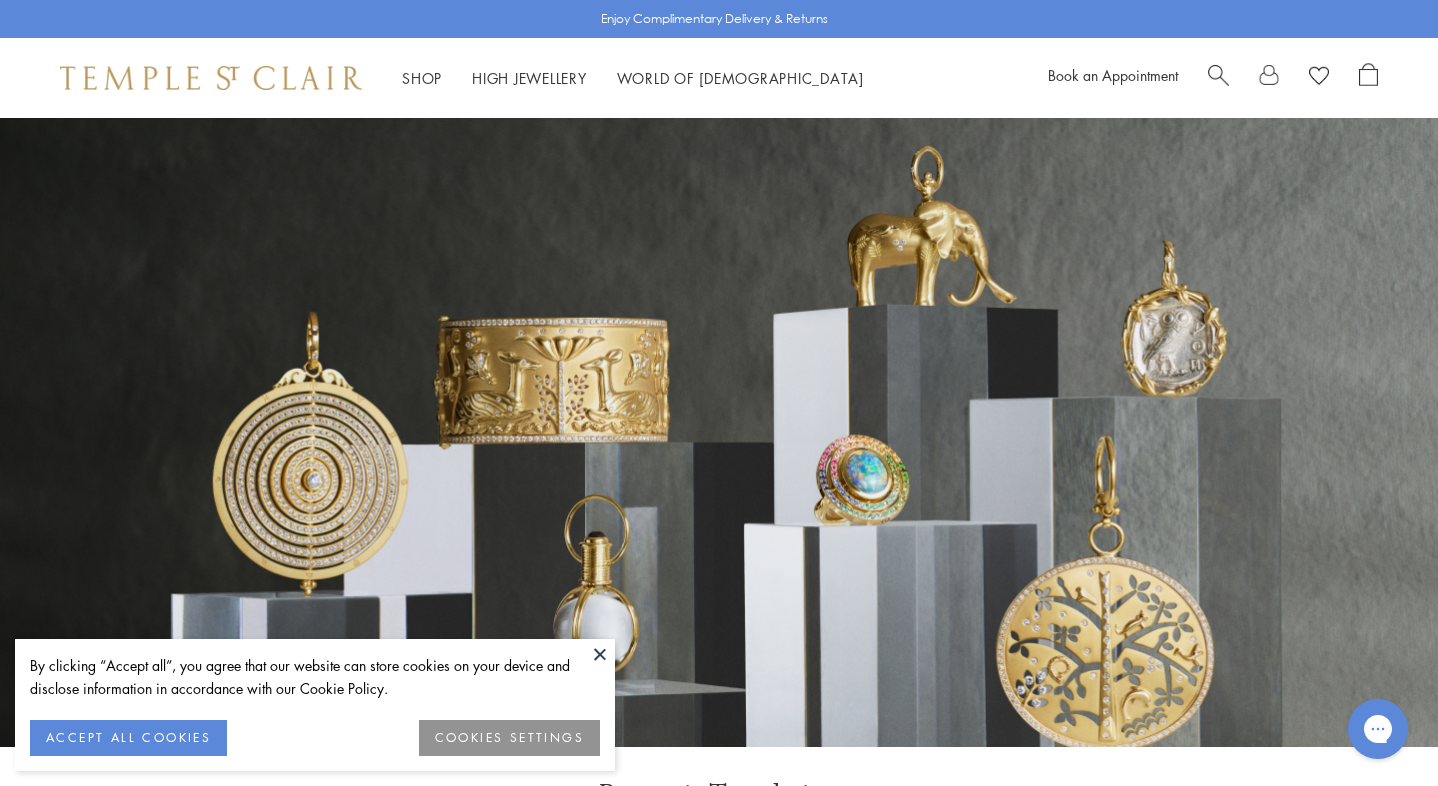 click at bounding box center (719, 432) 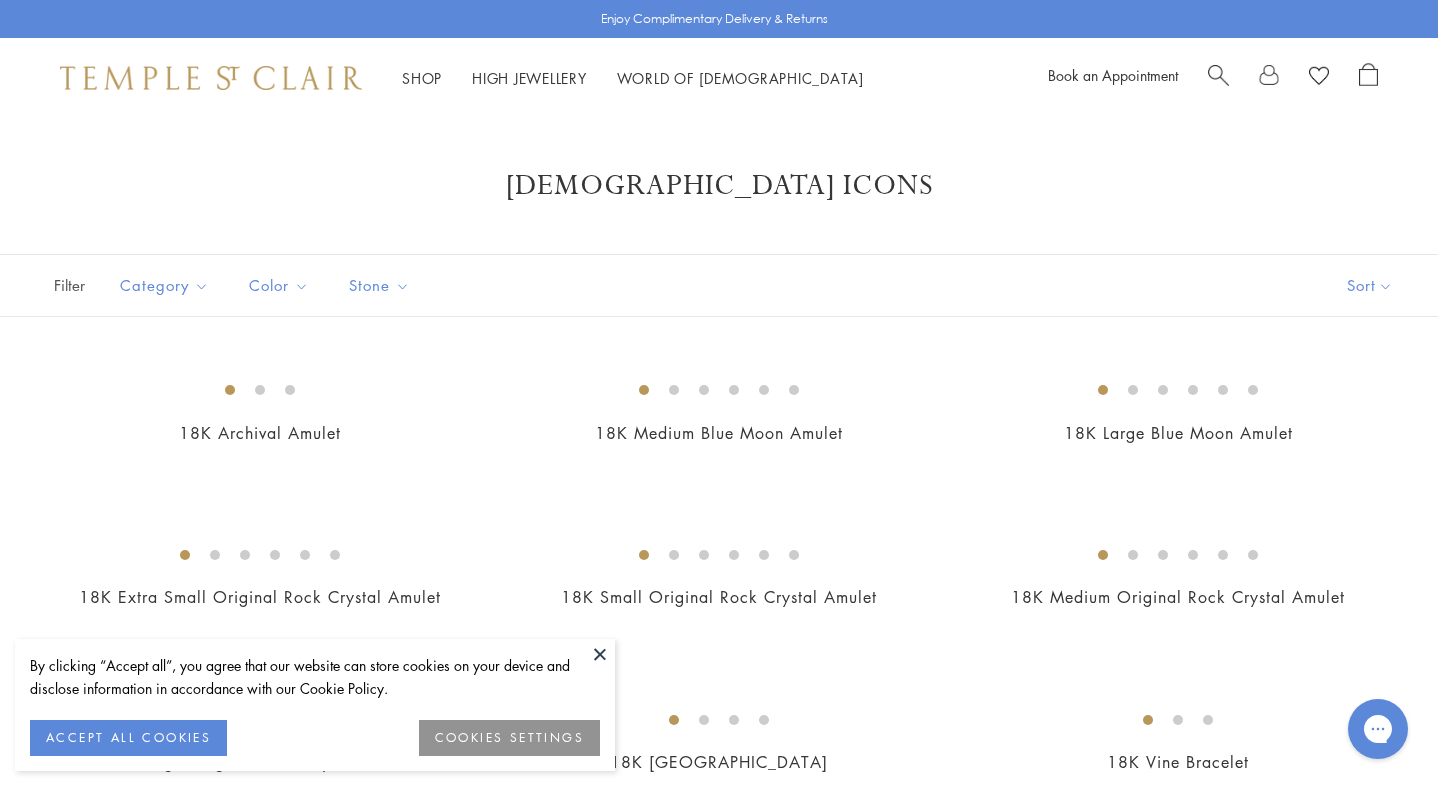 scroll, scrollTop: 0, scrollLeft: 0, axis: both 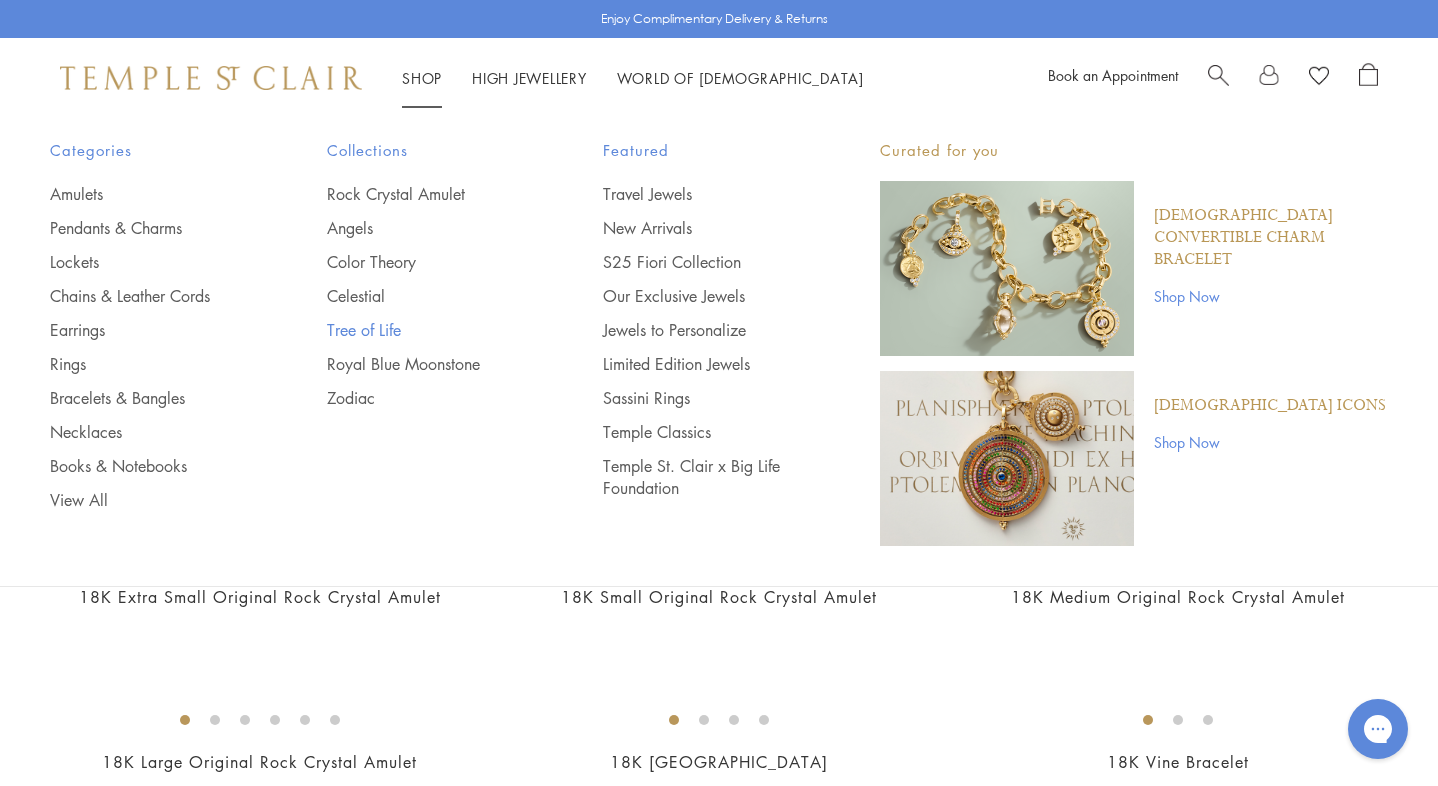 click on "Tree of Life" at bounding box center (425, 330) 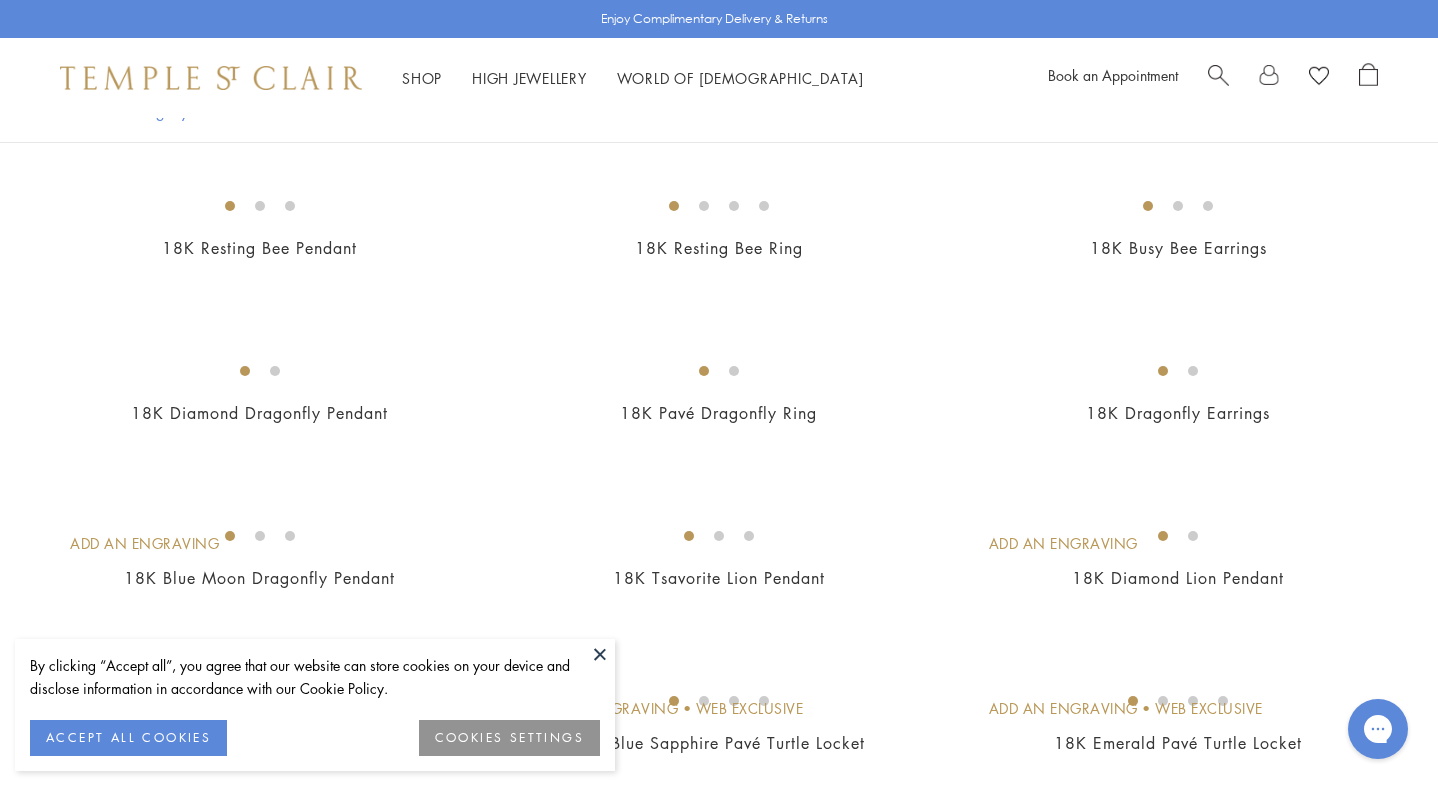 scroll, scrollTop: 664, scrollLeft: 0, axis: vertical 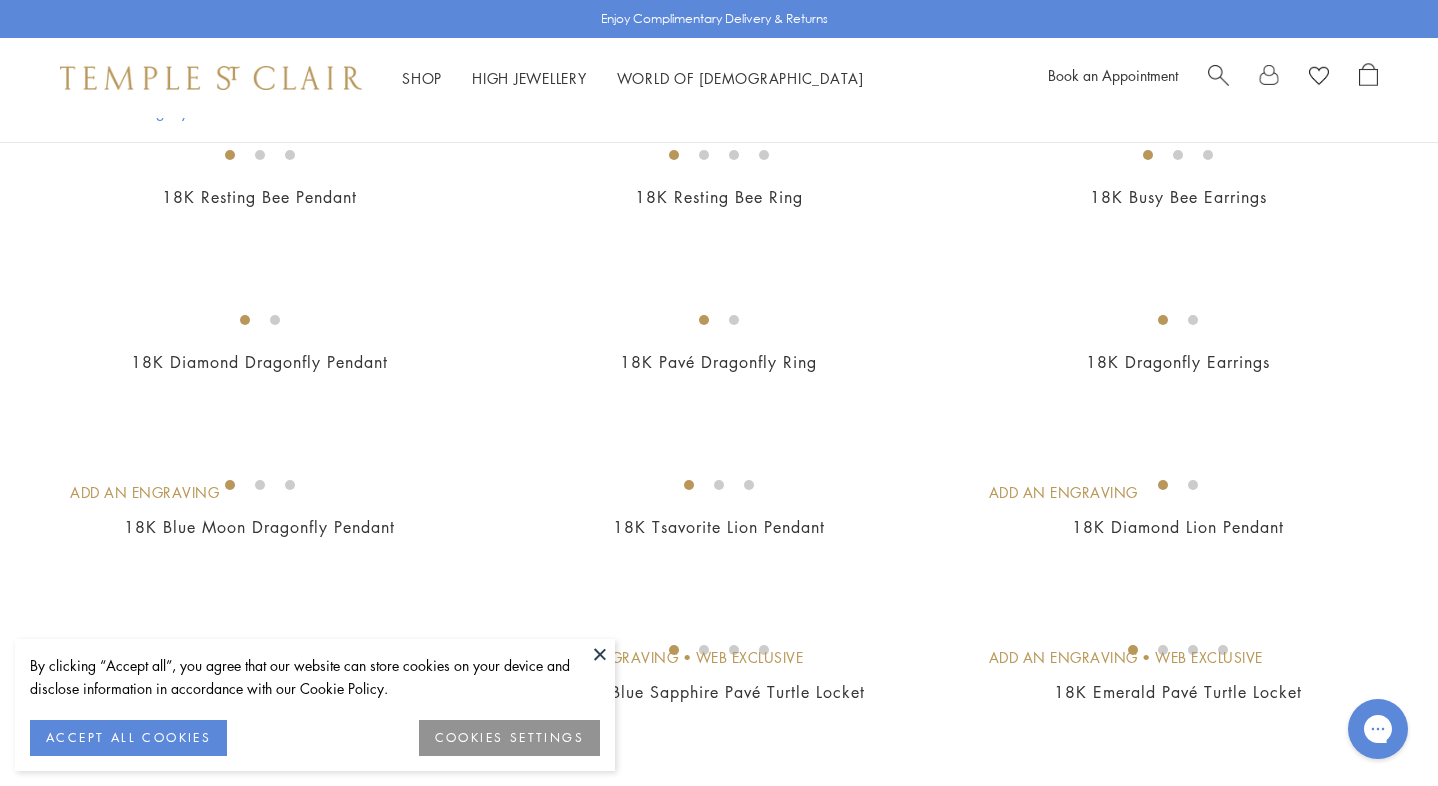 click at bounding box center (600, 654) 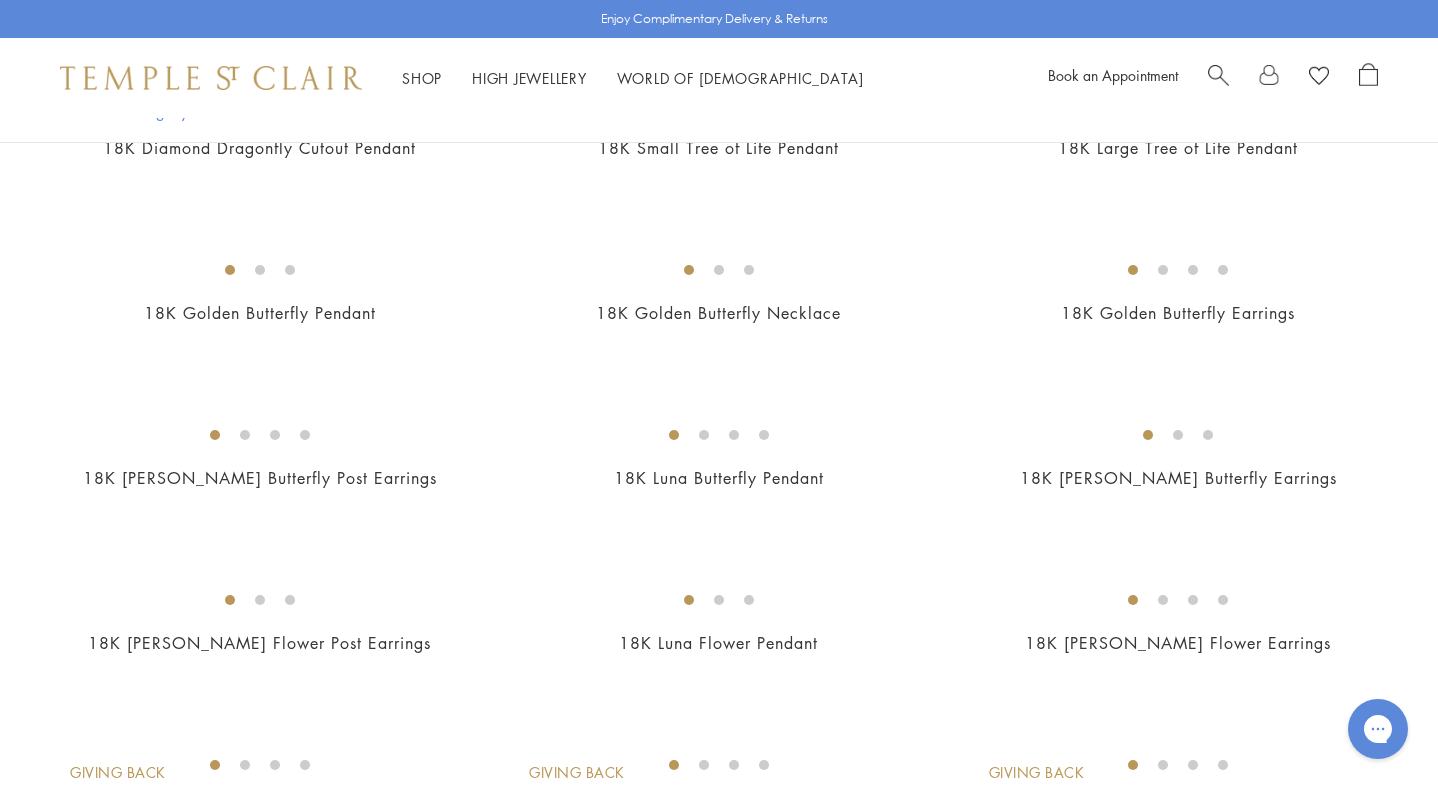 scroll, scrollTop: 2172, scrollLeft: 0, axis: vertical 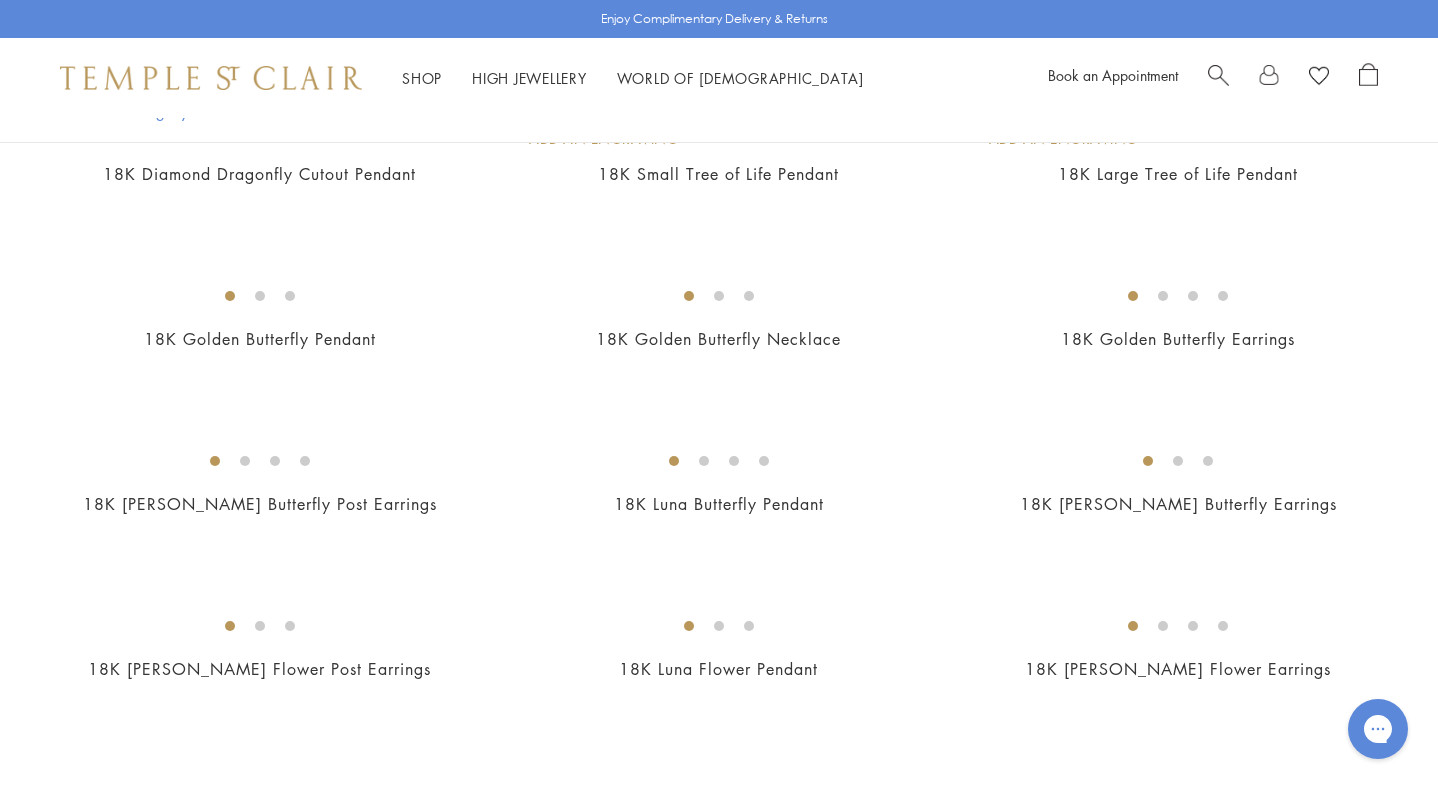 click at bounding box center (0, 0) 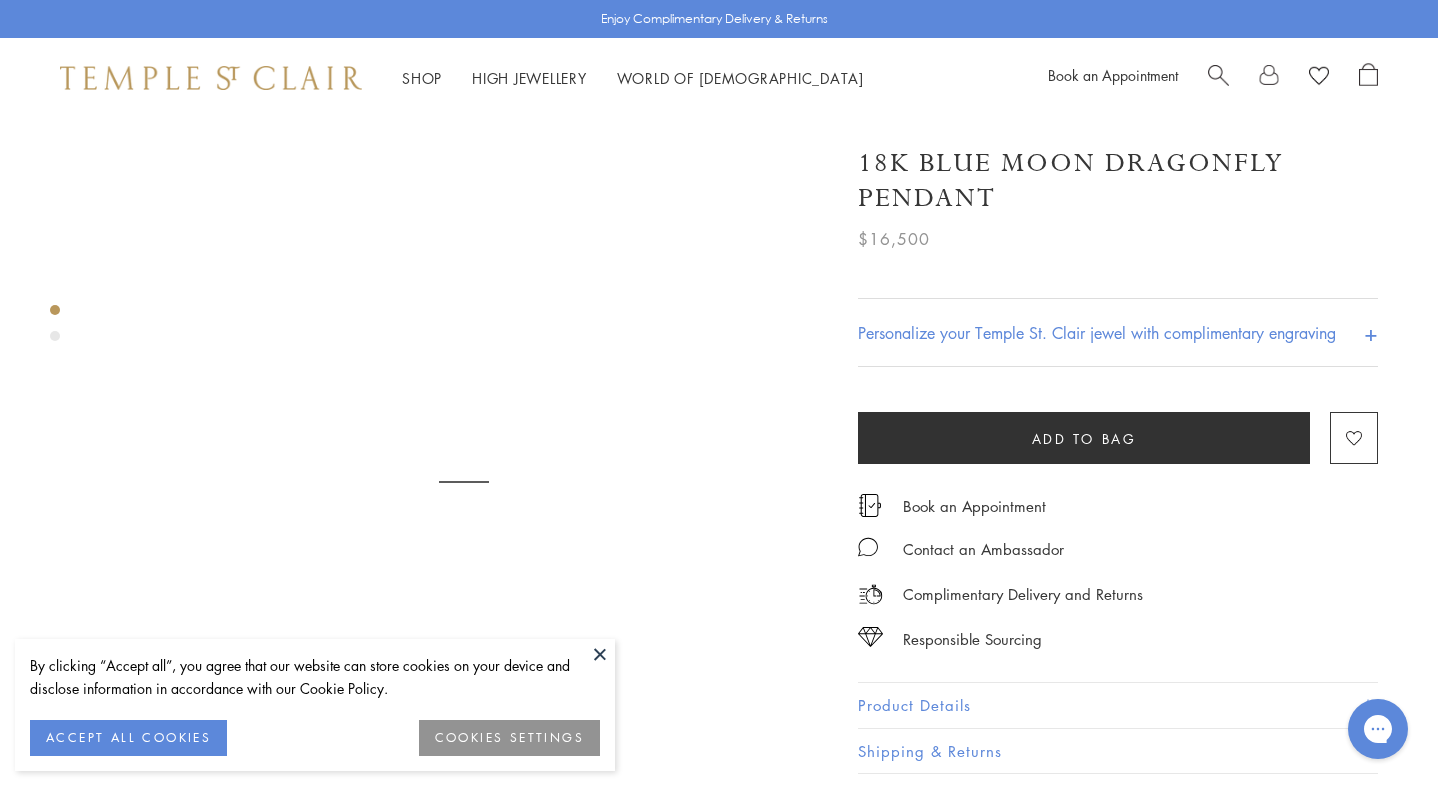 scroll, scrollTop: 0, scrollLeft: 0, axis: both 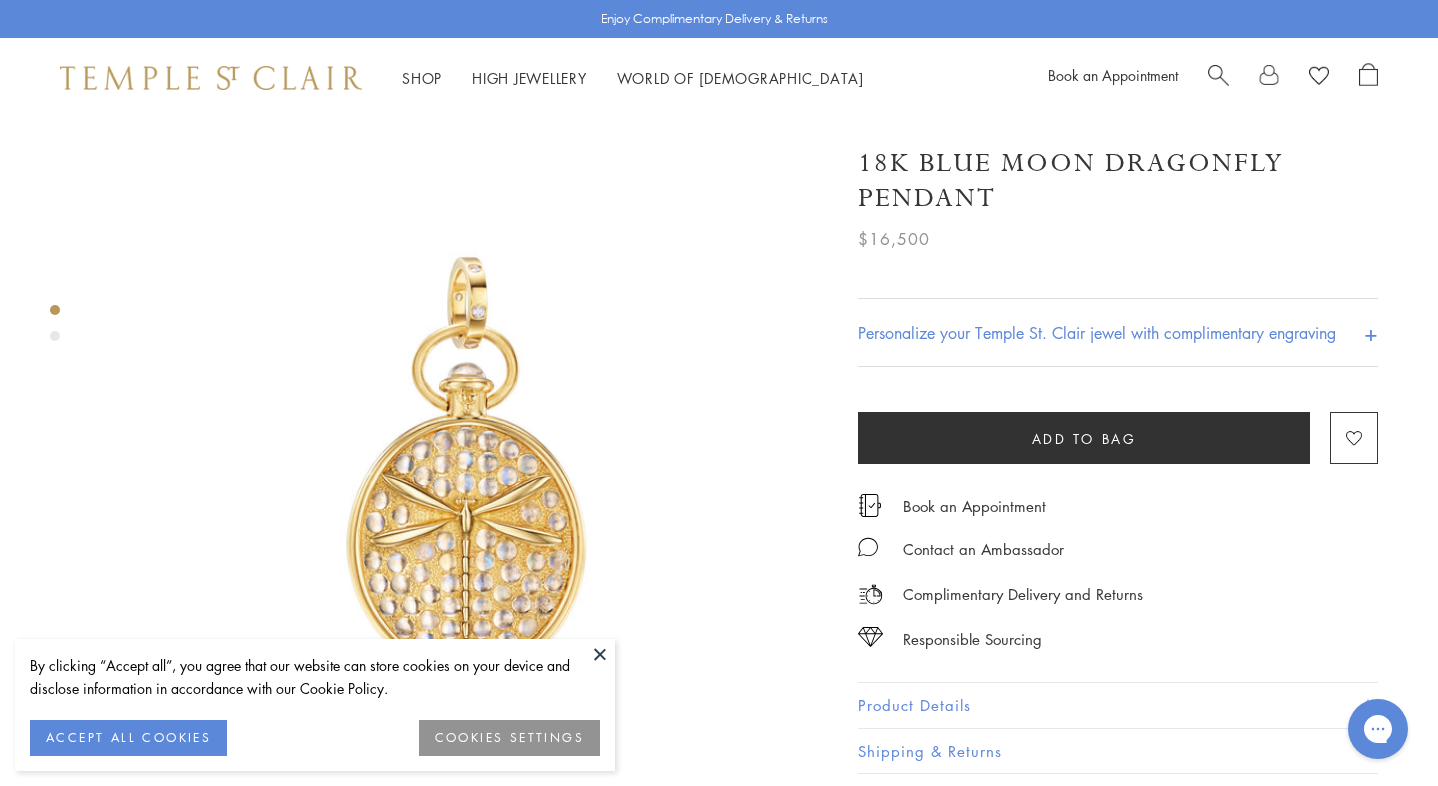 click on "COOKIES SETTINGS" at bounding box center [509, 738] 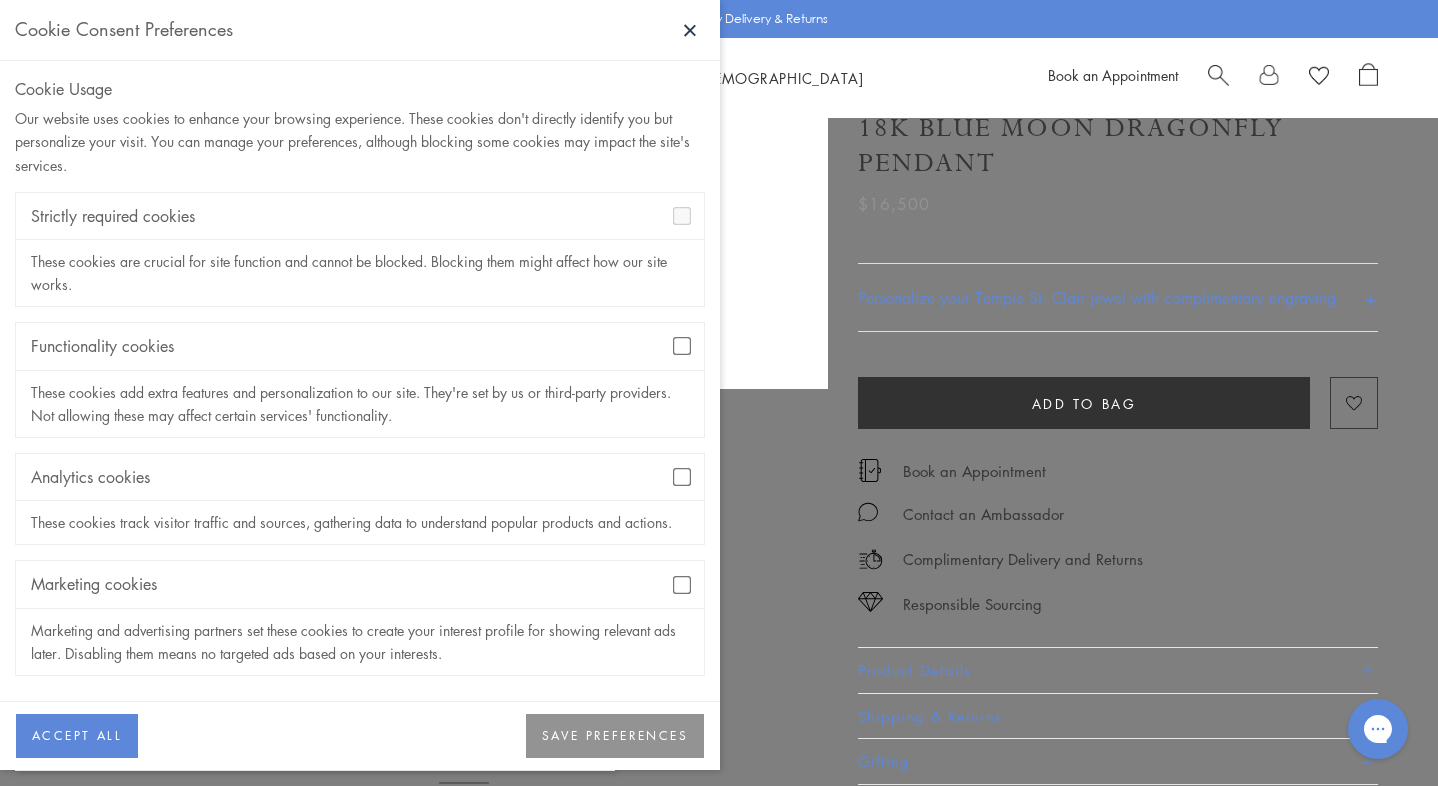 scroll, scrollTop: 503, scrollLeft: 0, axis: vertical 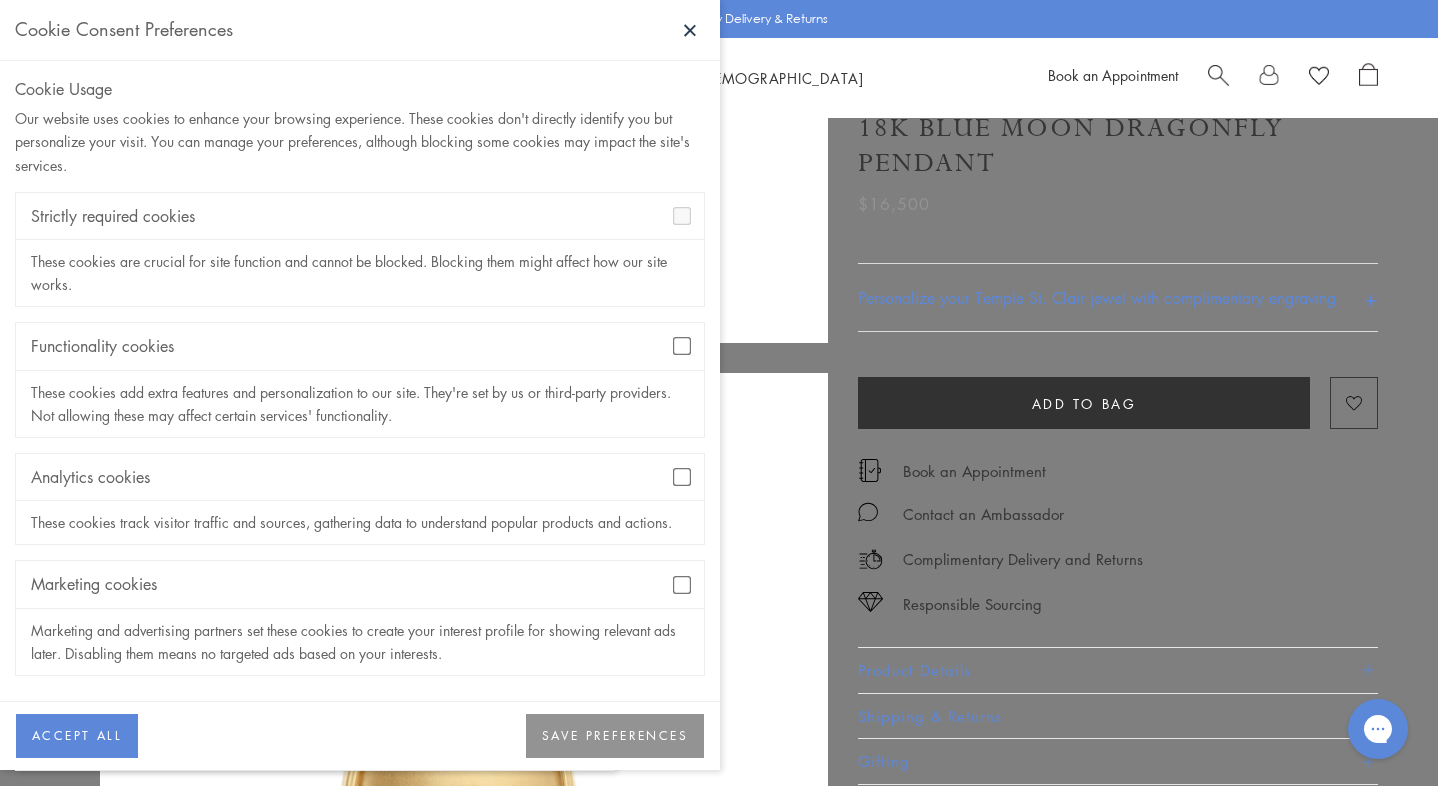 click on "SAVE PREFERENCES" at bounding box center [615, 736] 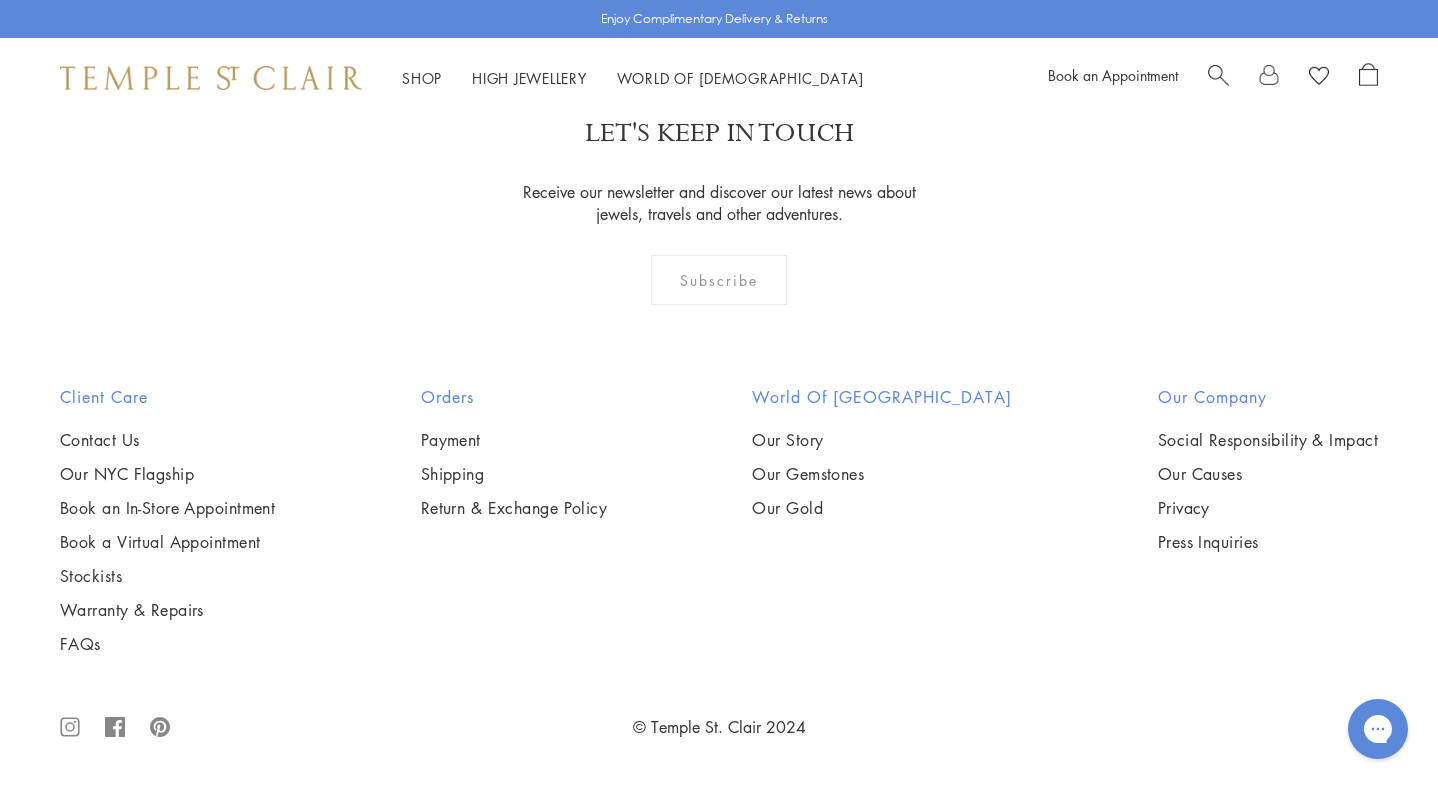 scroll, scrollTop: 8167, scrollLeft: 0, axis: vertical 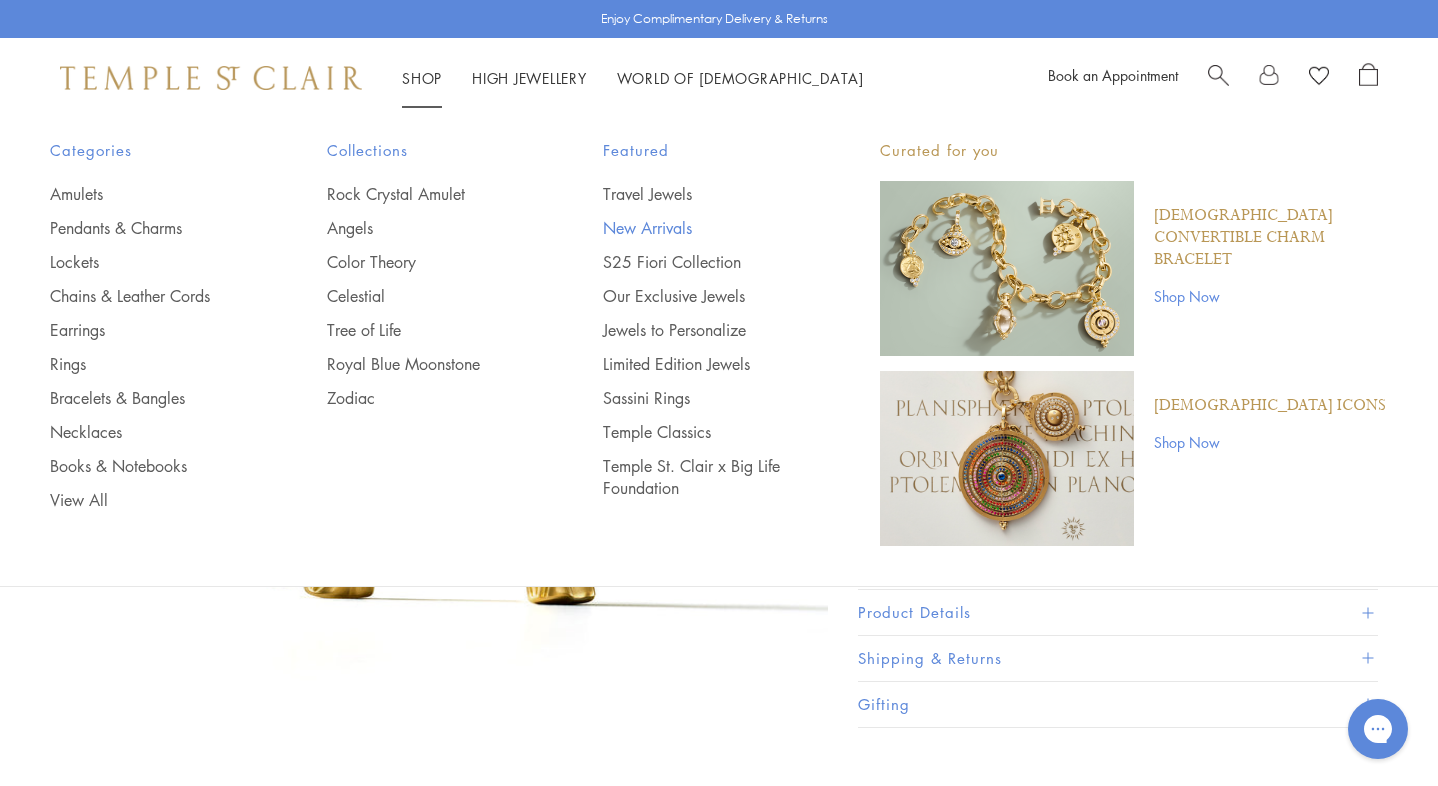 click on "New Arrivals" at bounding box center (701, 228) 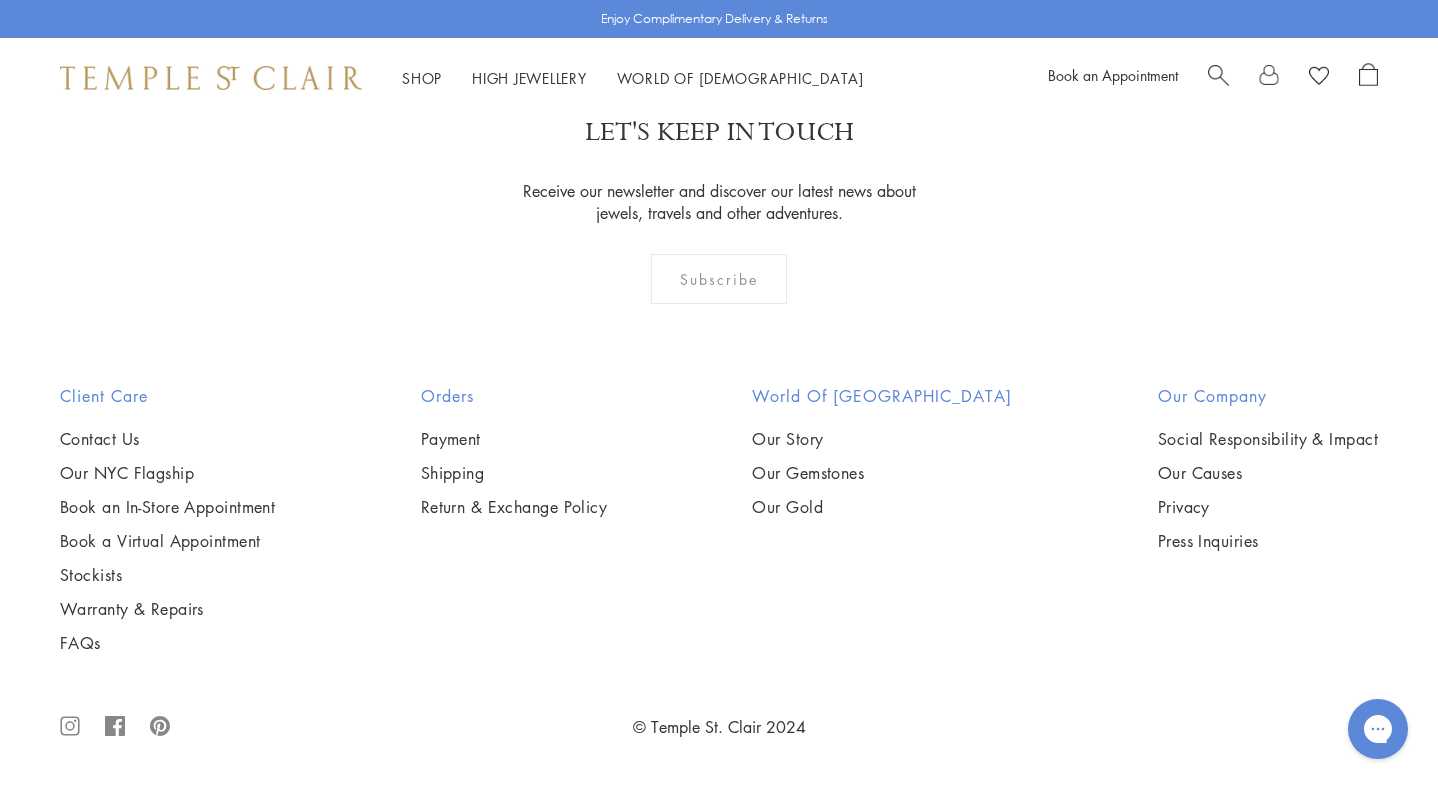 scroll, scrollTop: 2890, scrollLeft: 0, axis: vertical 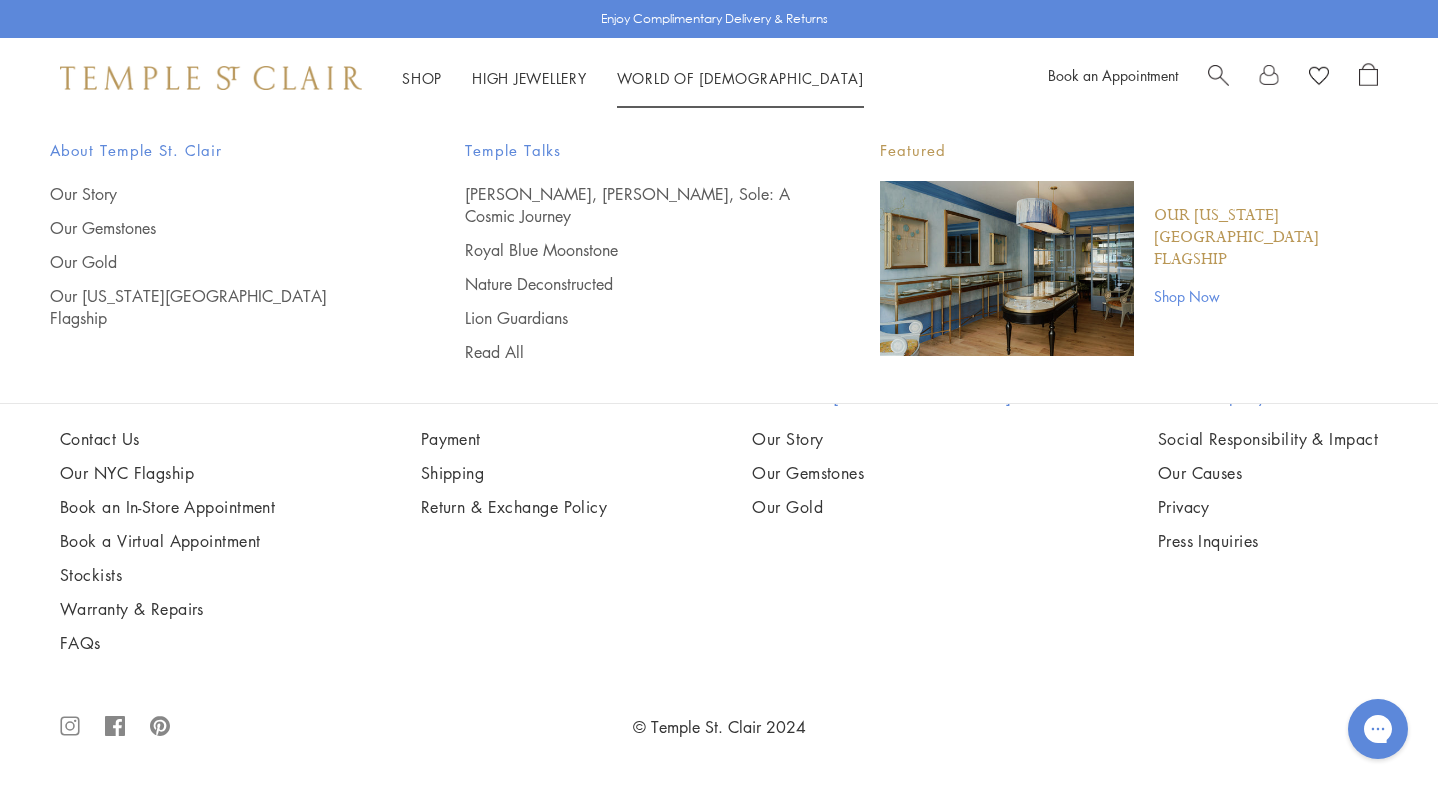 click at bounding box center [1218, 73] 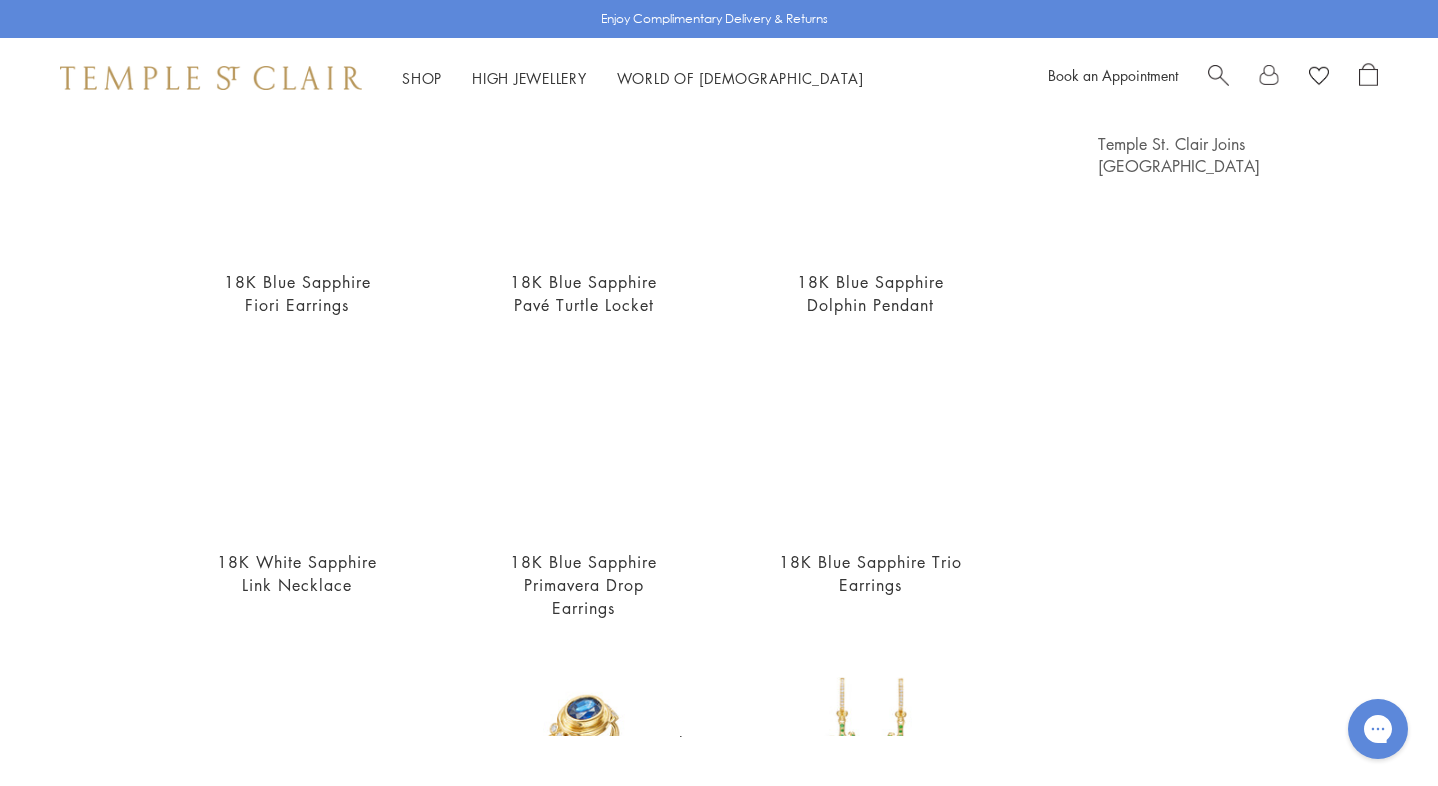 scroll, scrollTop: 229, scrollLeft: 0, axis: vertical 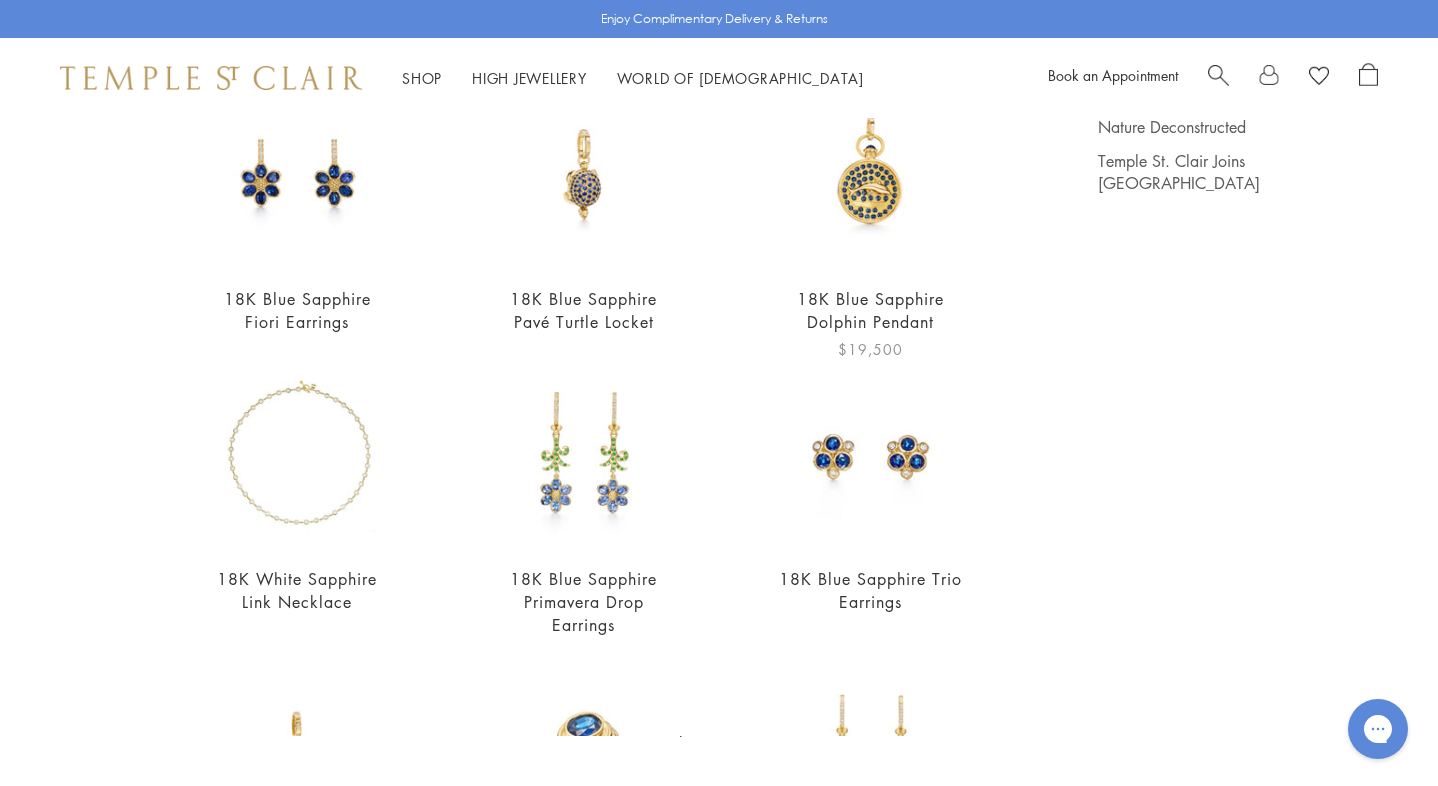 type on "********" 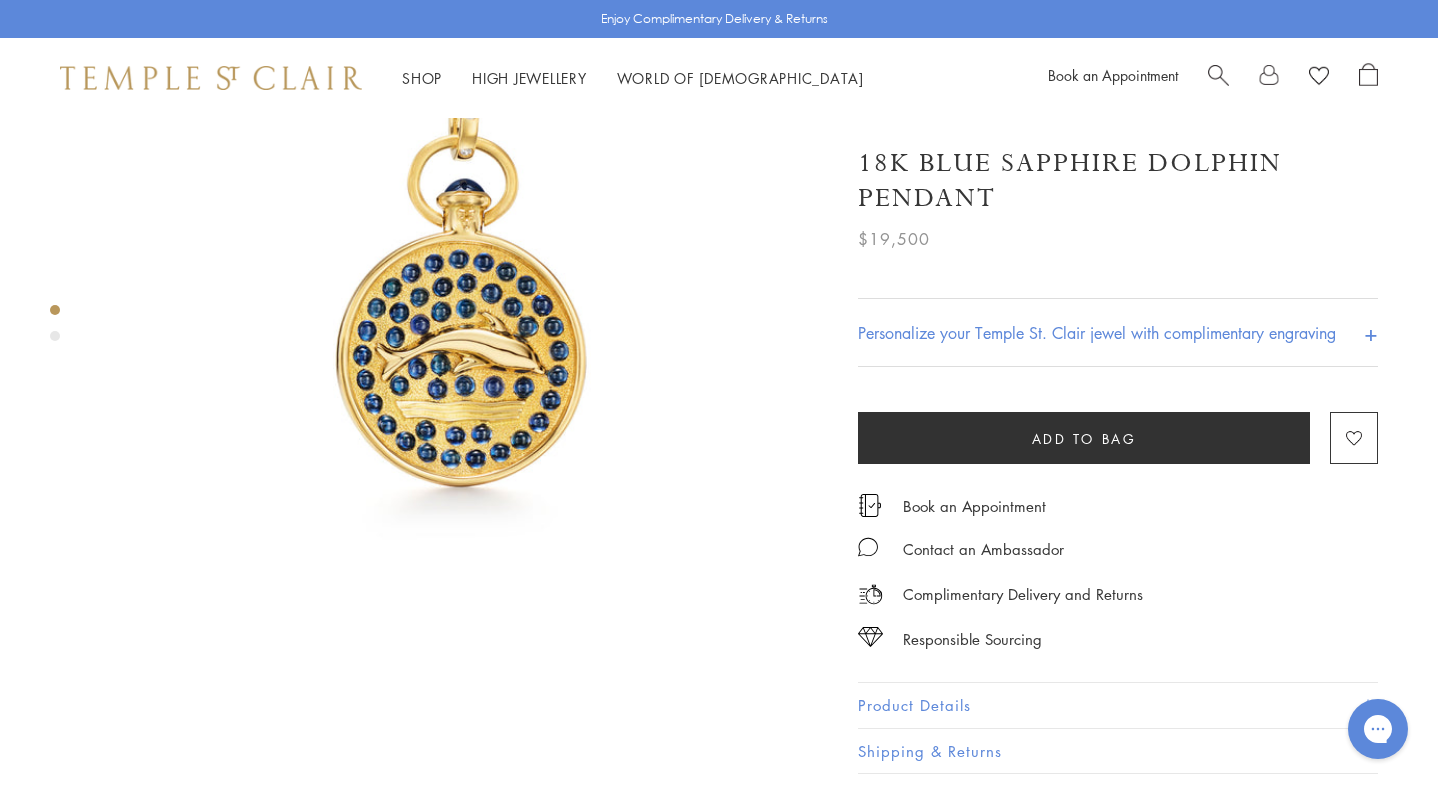 scroll, scrollTop: 181, scrollLeft: 0, axis: vertical 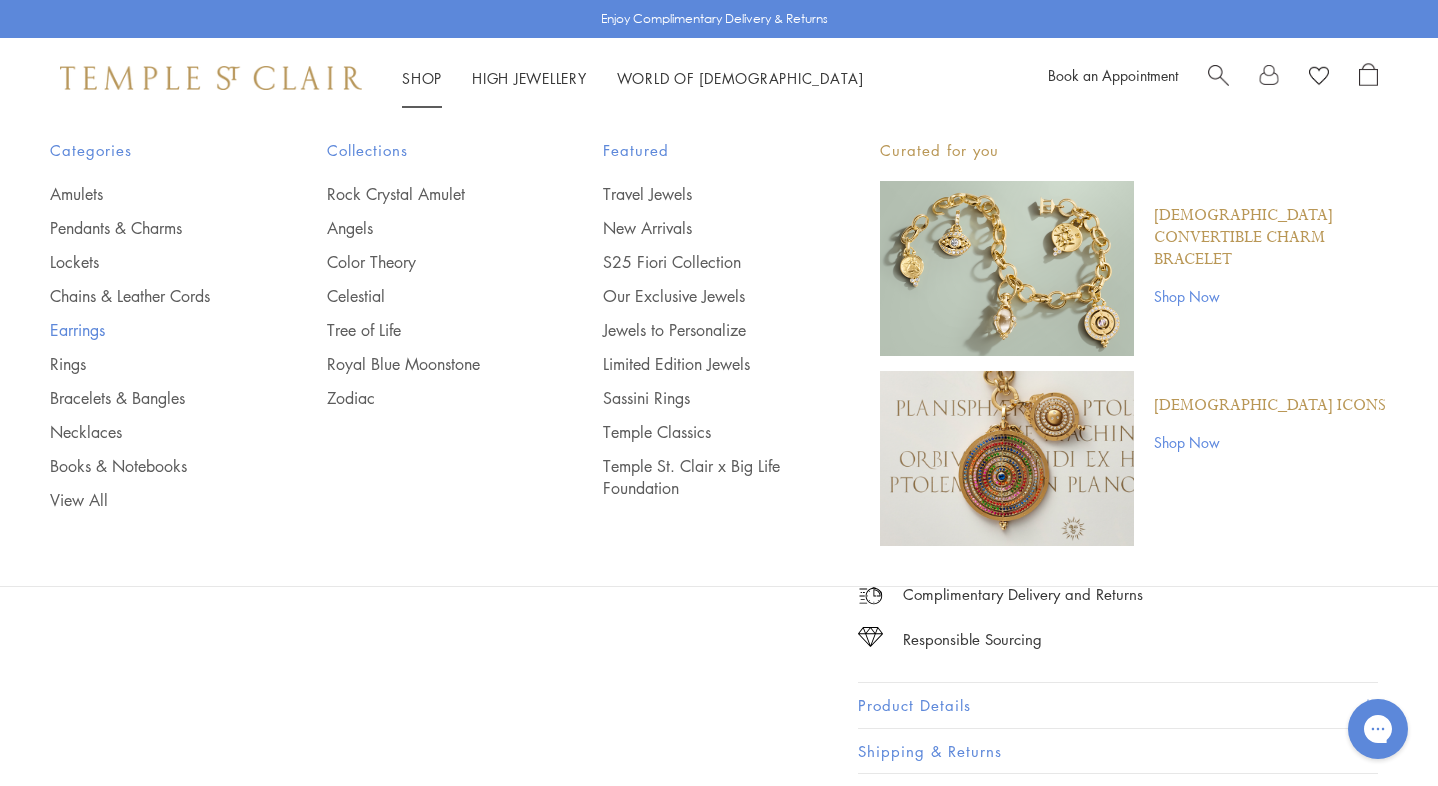 click on "Earrings" at bounding box center (148, 330) 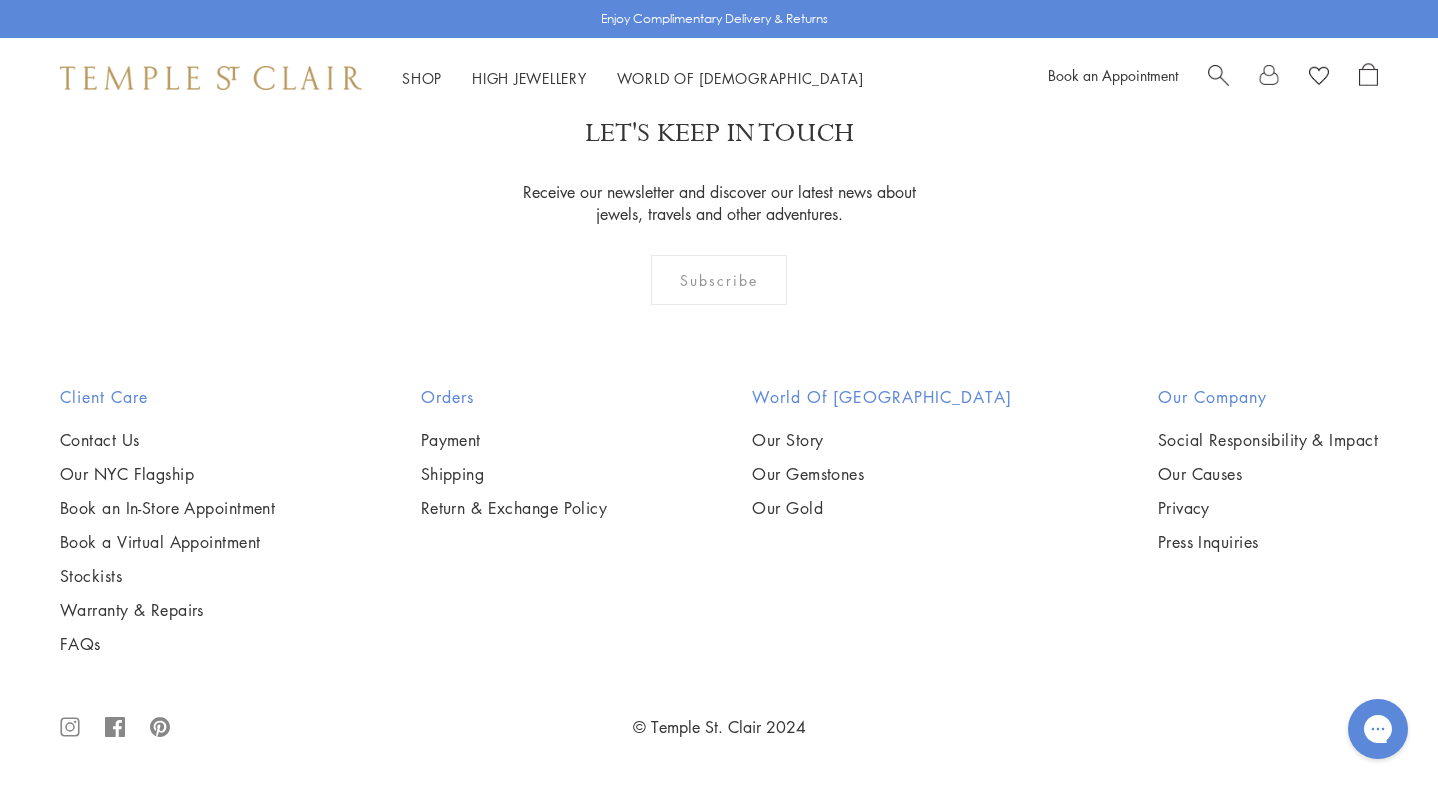 scroll, scrollTop: 9644, scrollLeft: 0, axis: vertical 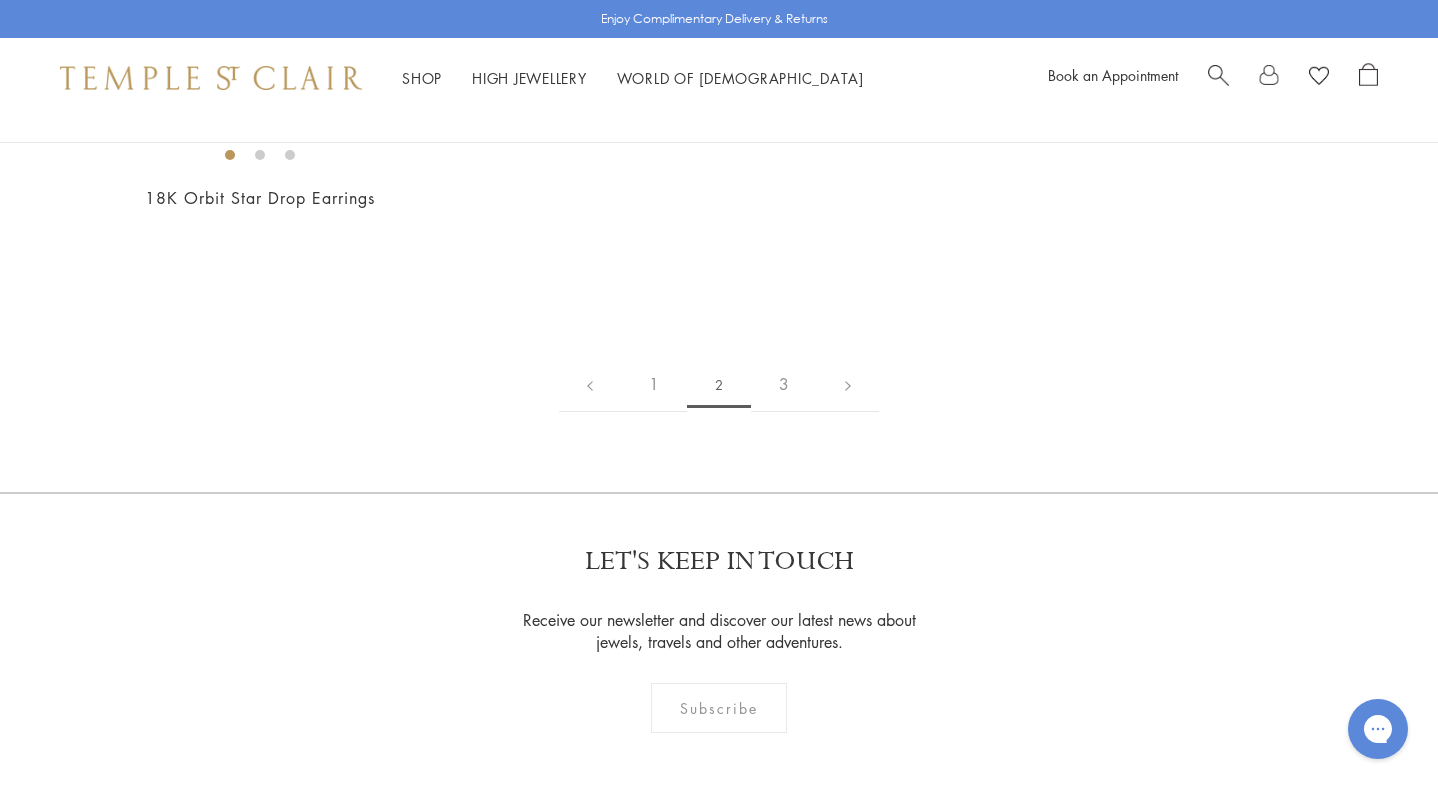 click at bounding box center [0, 0] 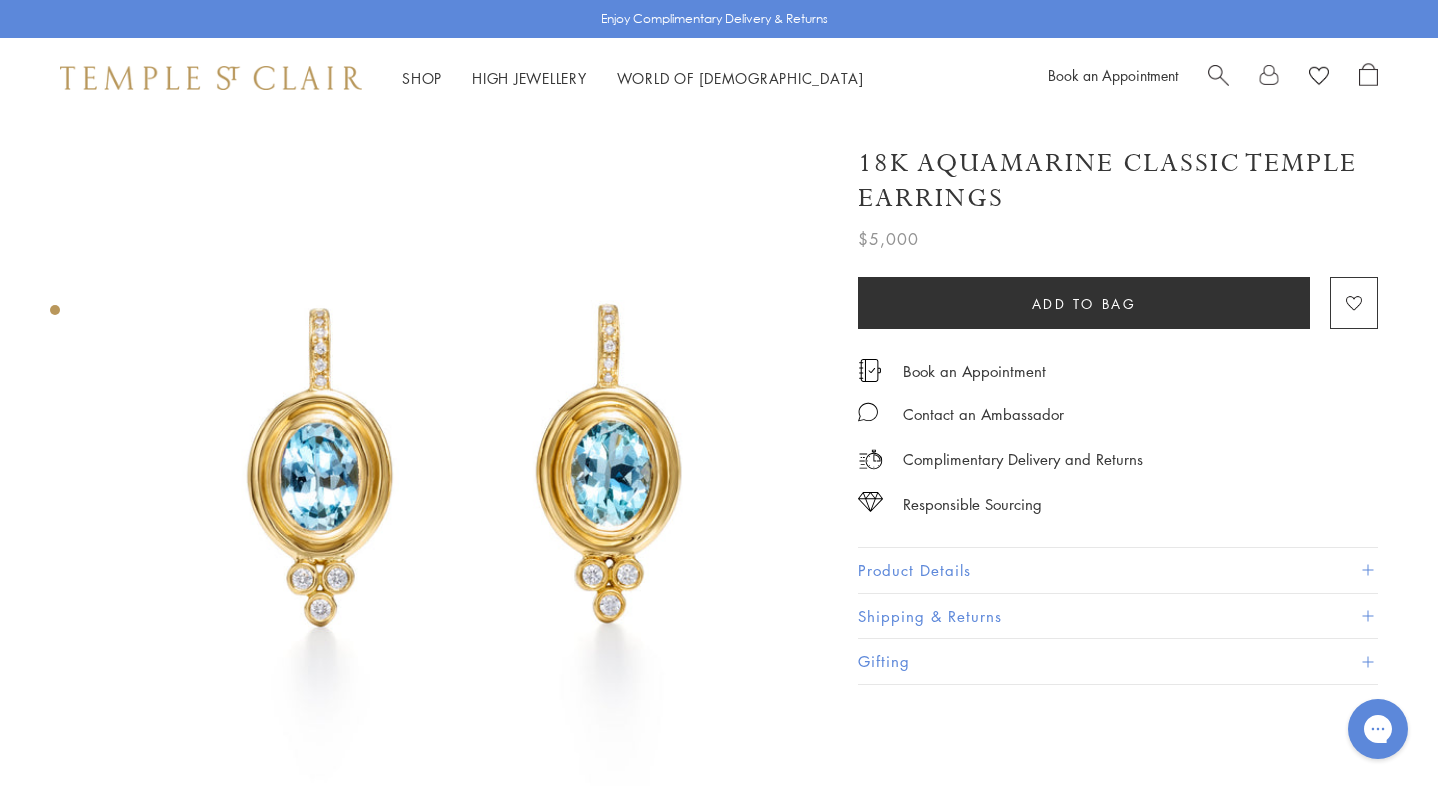scroll, scrollTop: 4, scrollLeft: 0, axis: vertical 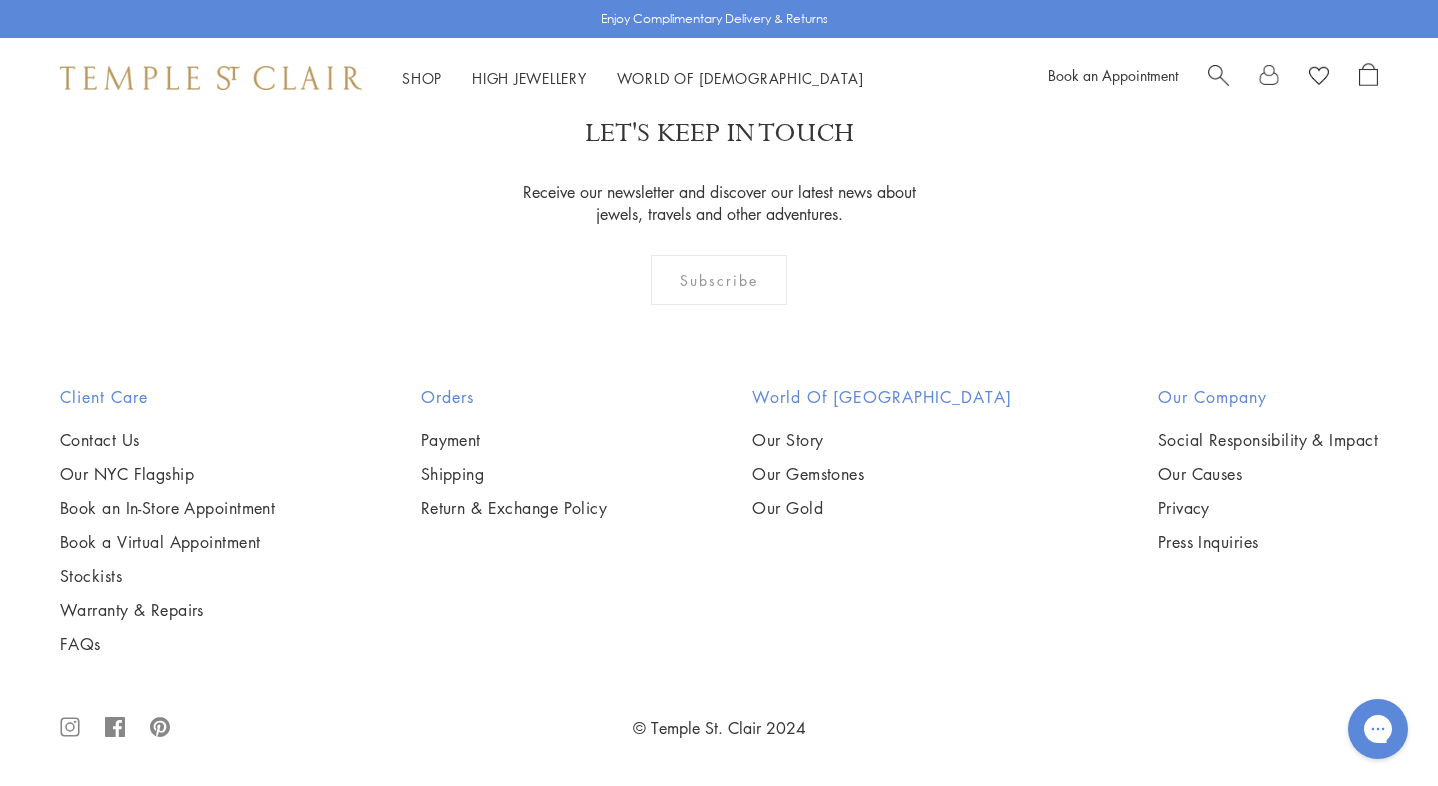 click at bounding box center (0, 0) 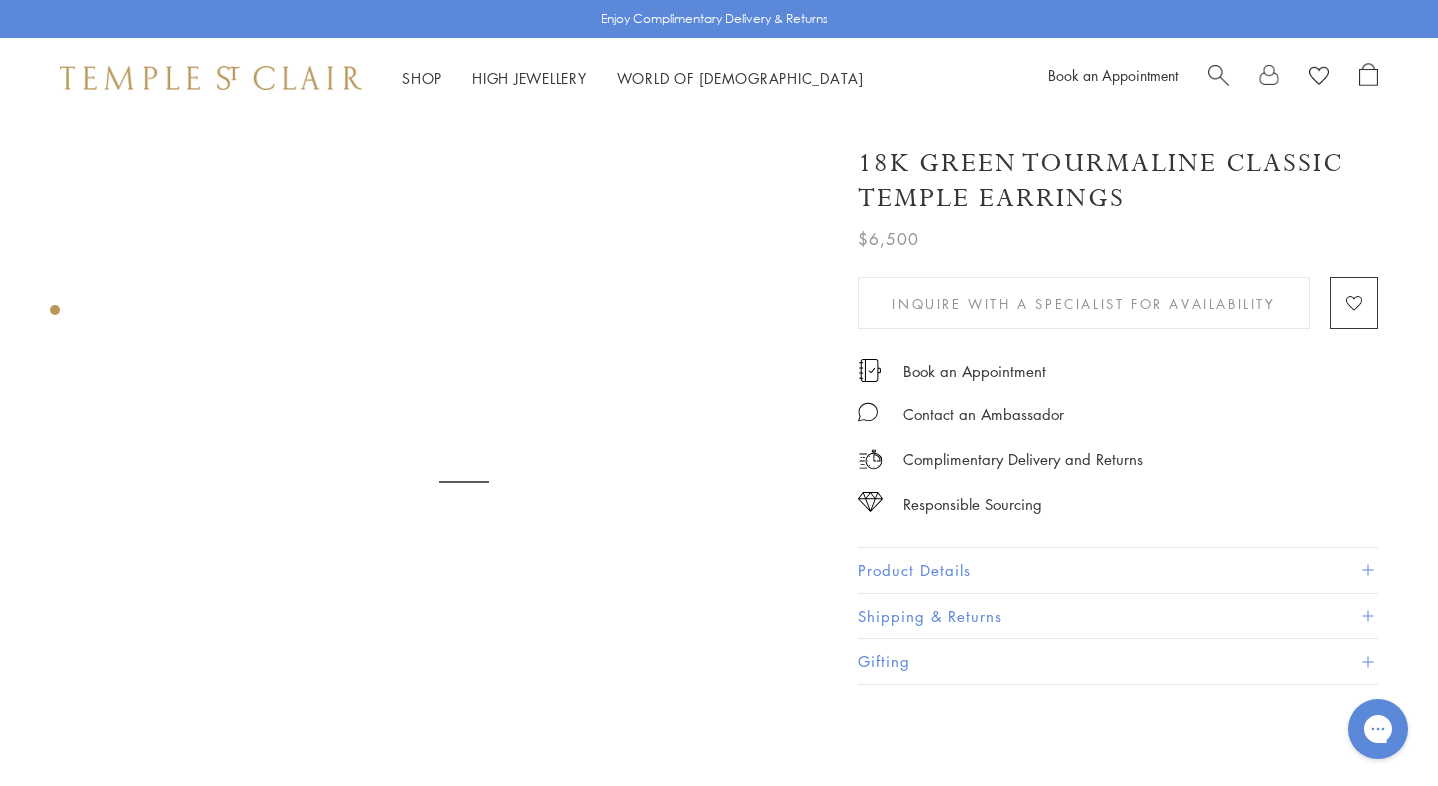 scroll, scrollTop: 0, scrollLeft: 0, axis: both 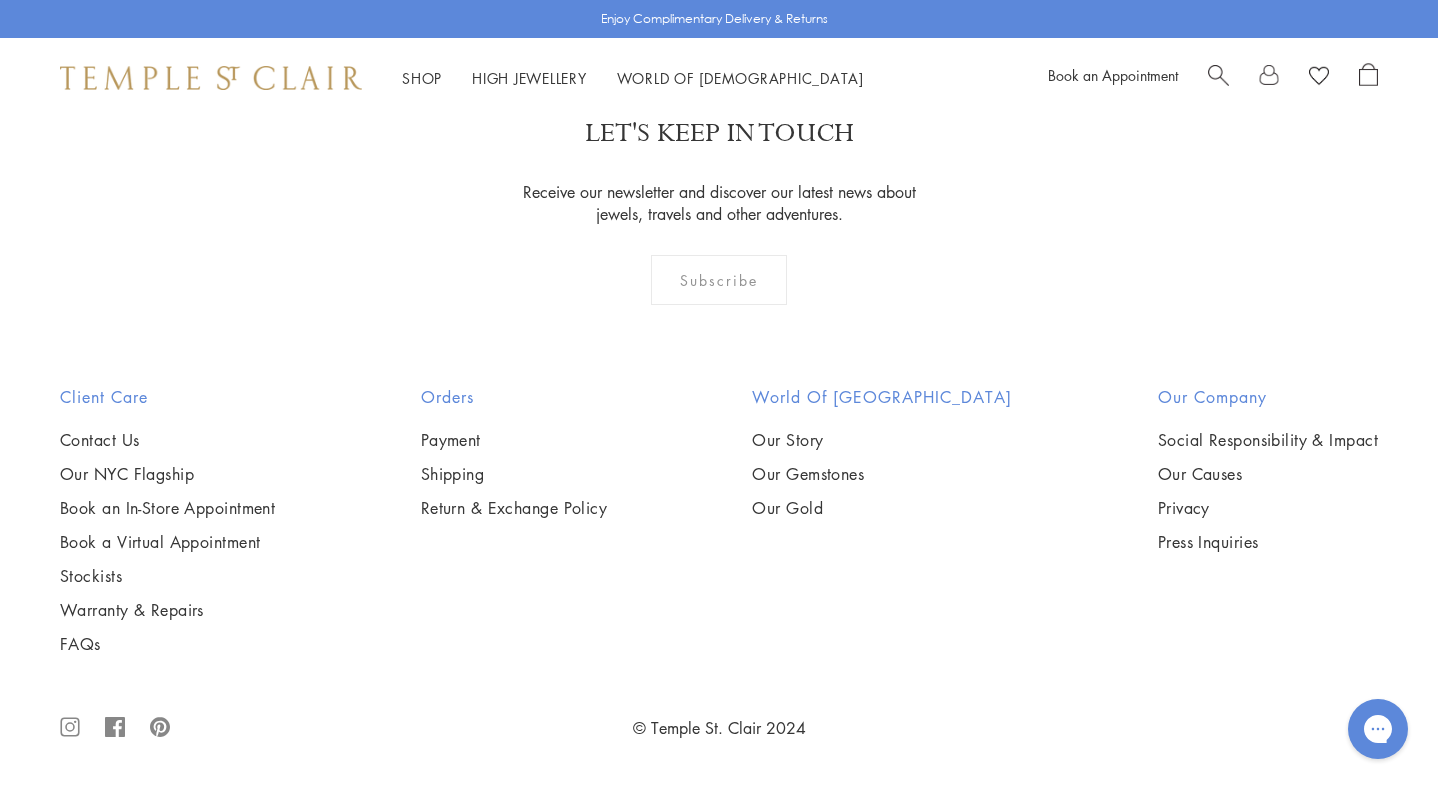 click at bounding box center [0, 0] 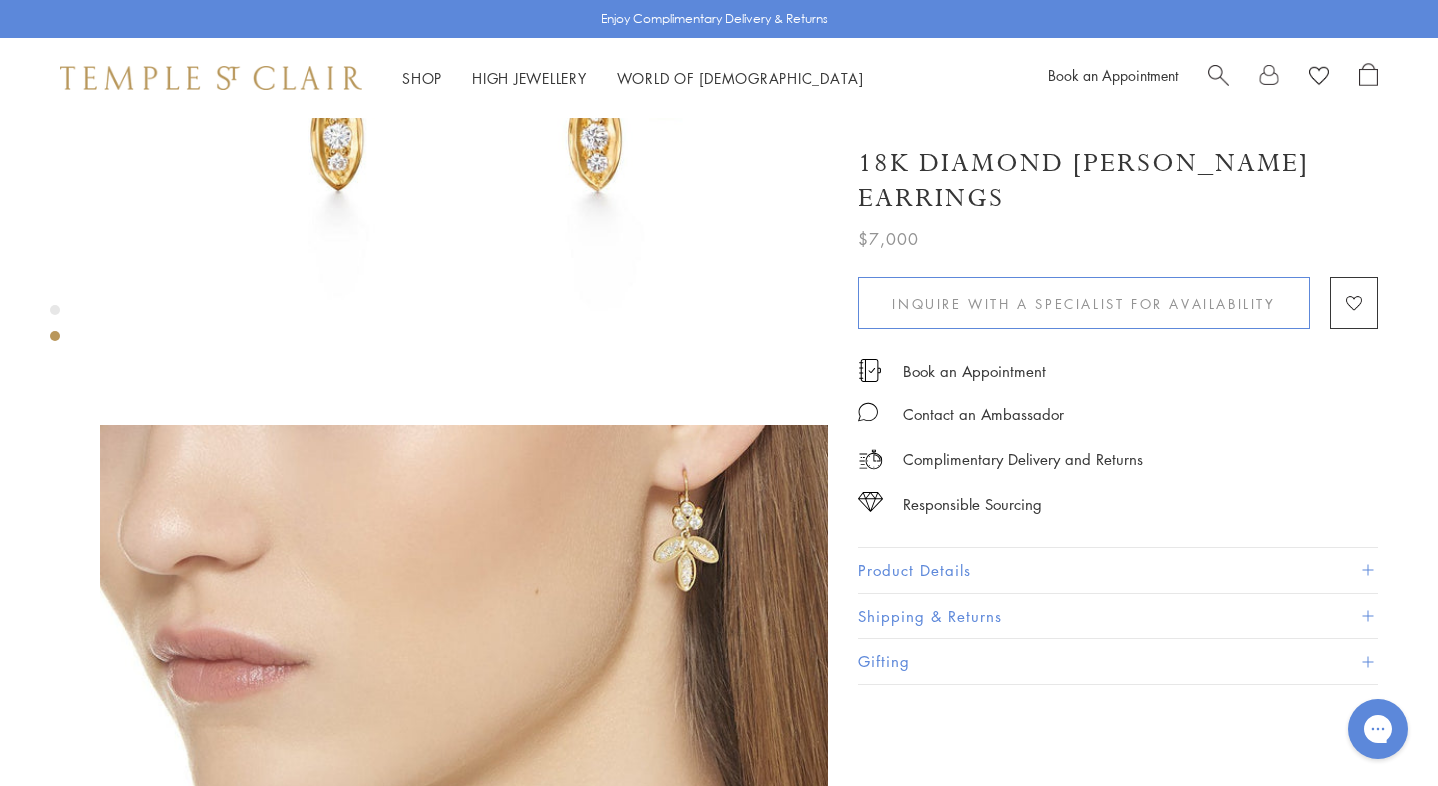 scroll, scrollTop: 457, scrollLeft: 0, axis: vertical 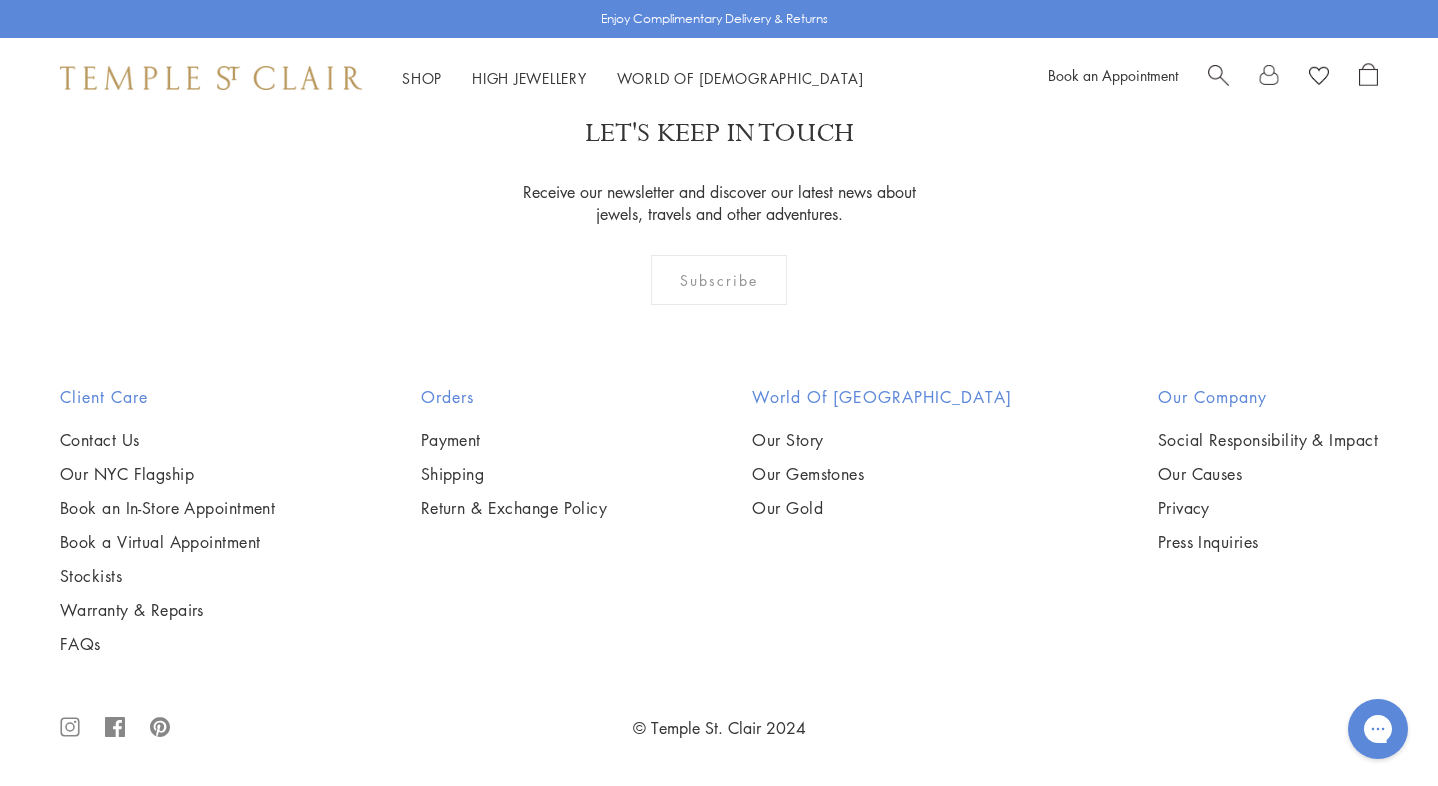 click at bounding box center (1218, 73) 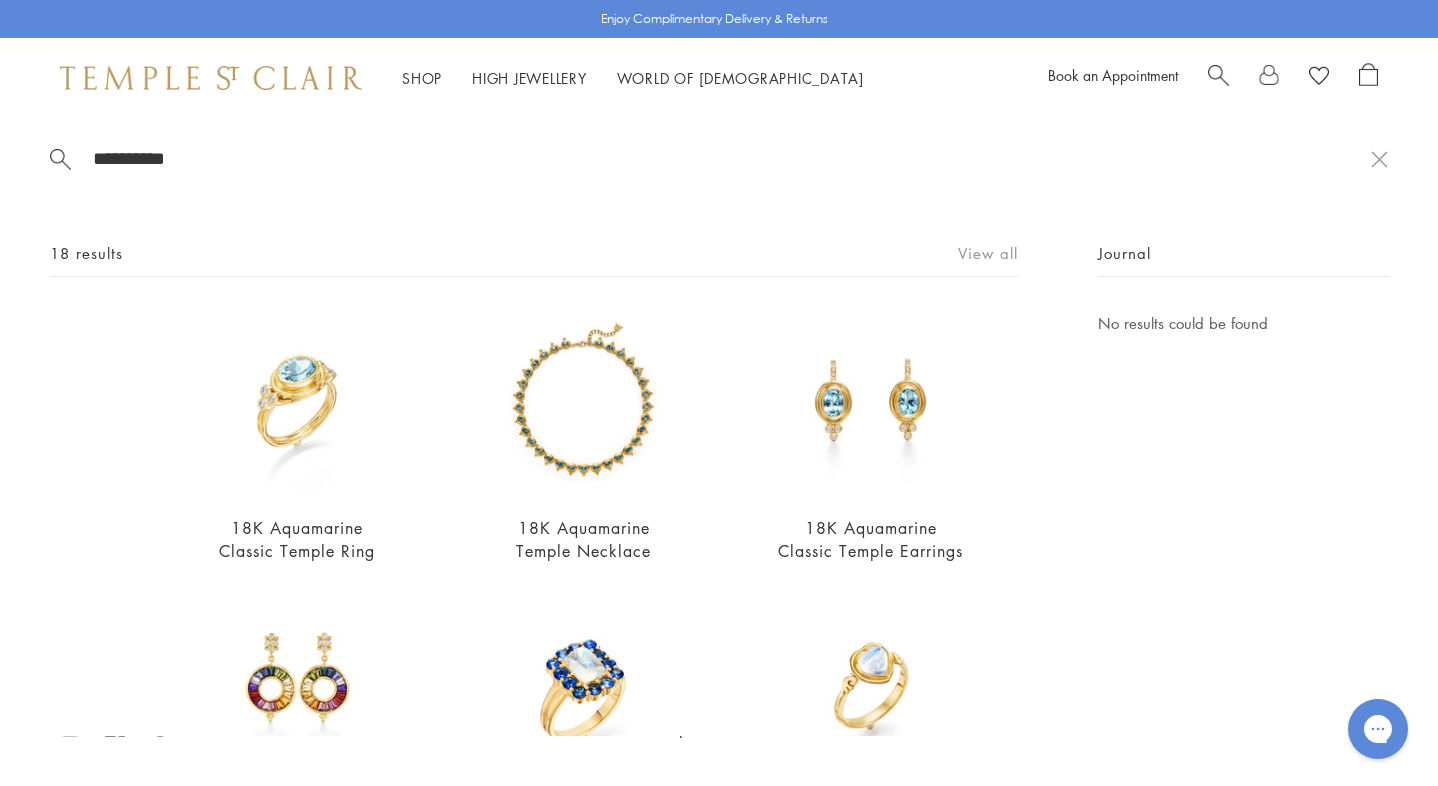 type on "**********" 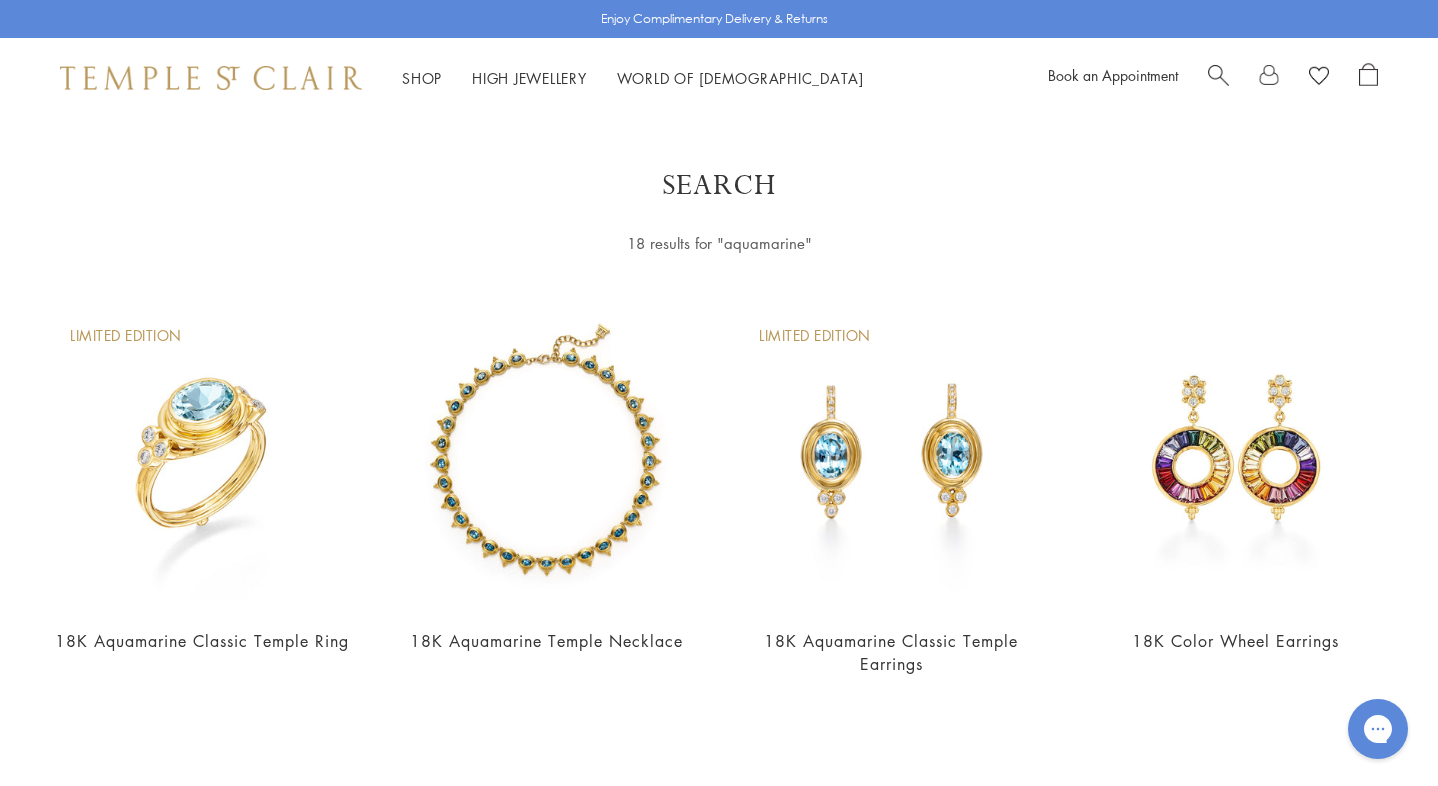 scroll, scrollTop: 0, scrollLeft: 0, axis: both 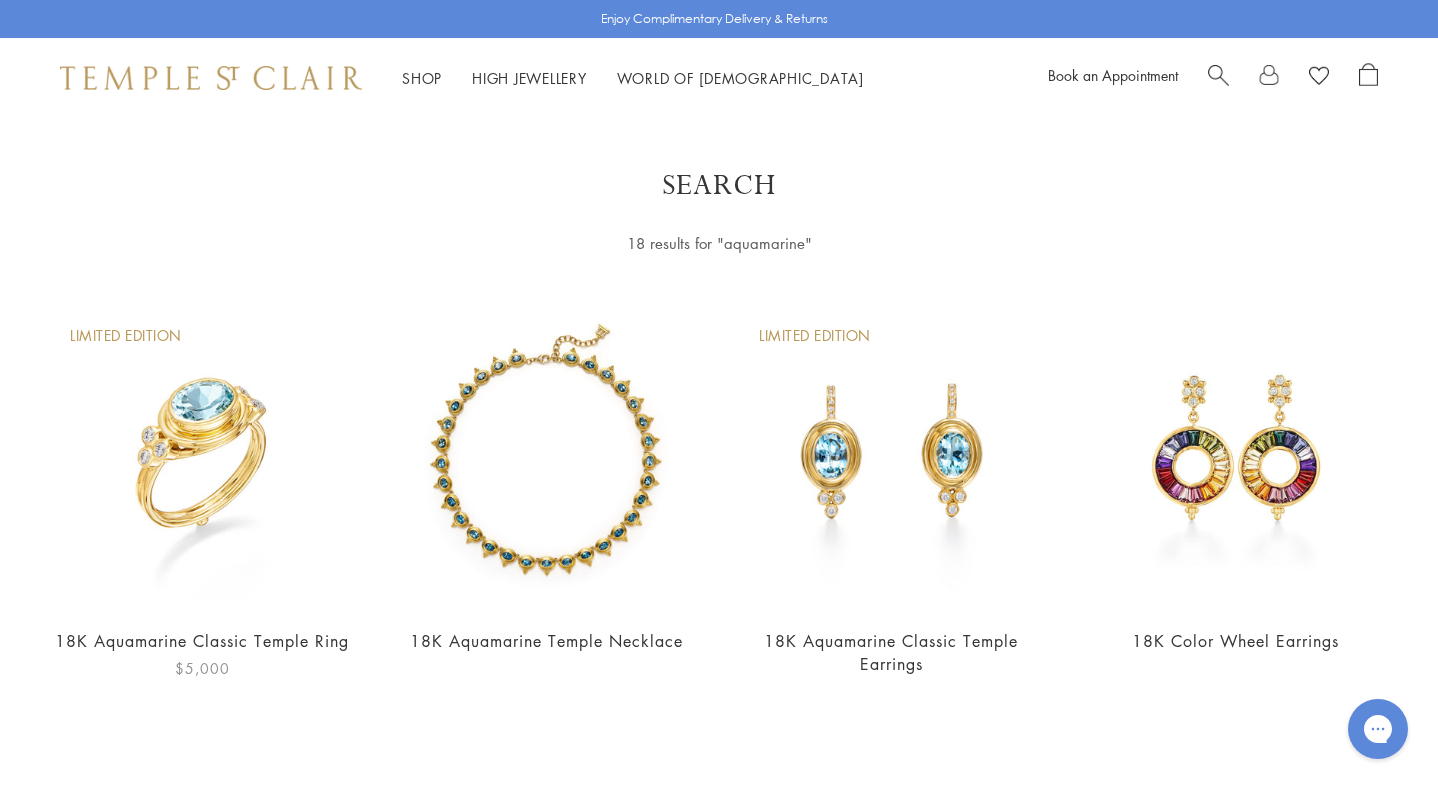 click at bounding box center (202, 457) 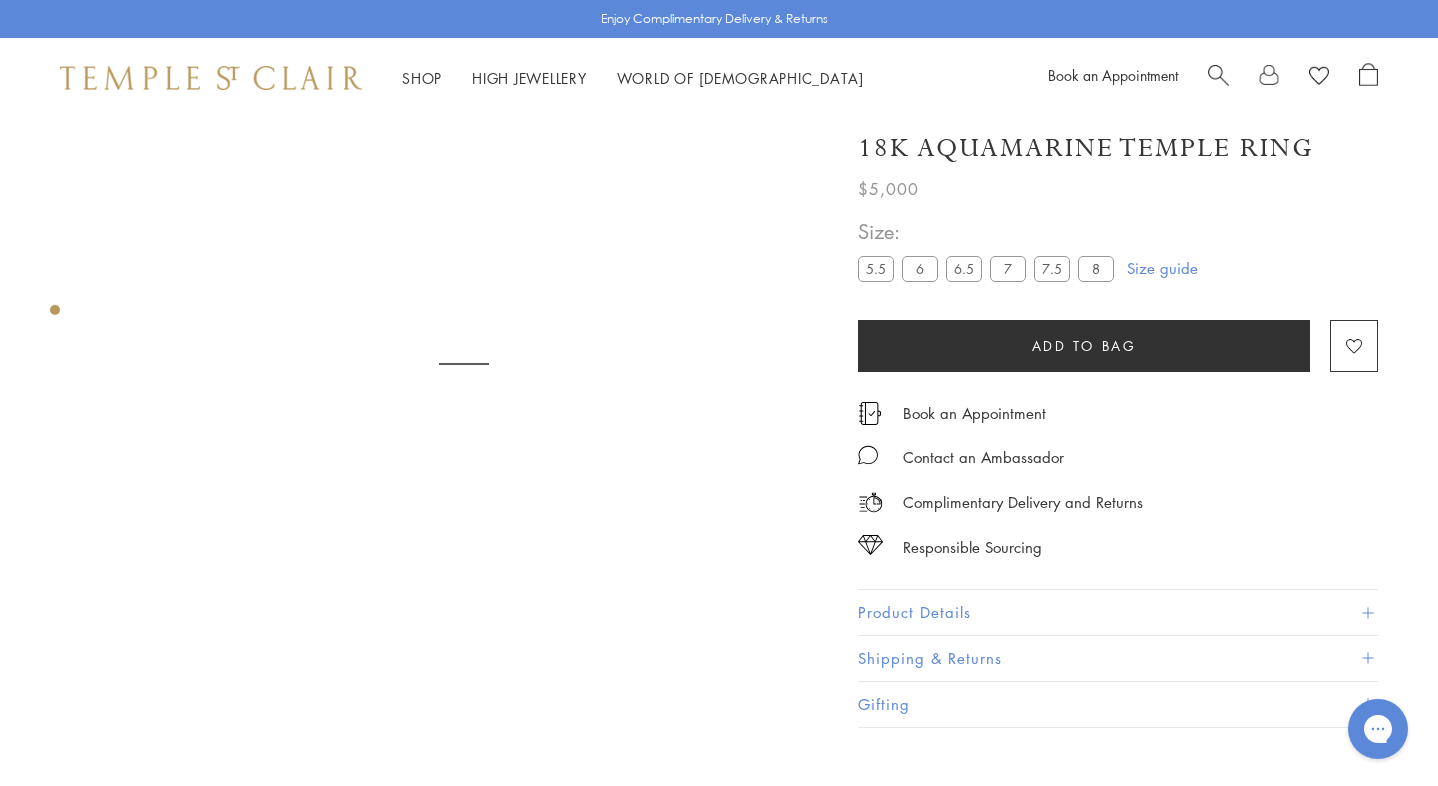 scroll, scrollTop: 118, scrollLeft: 0, axis: vertical 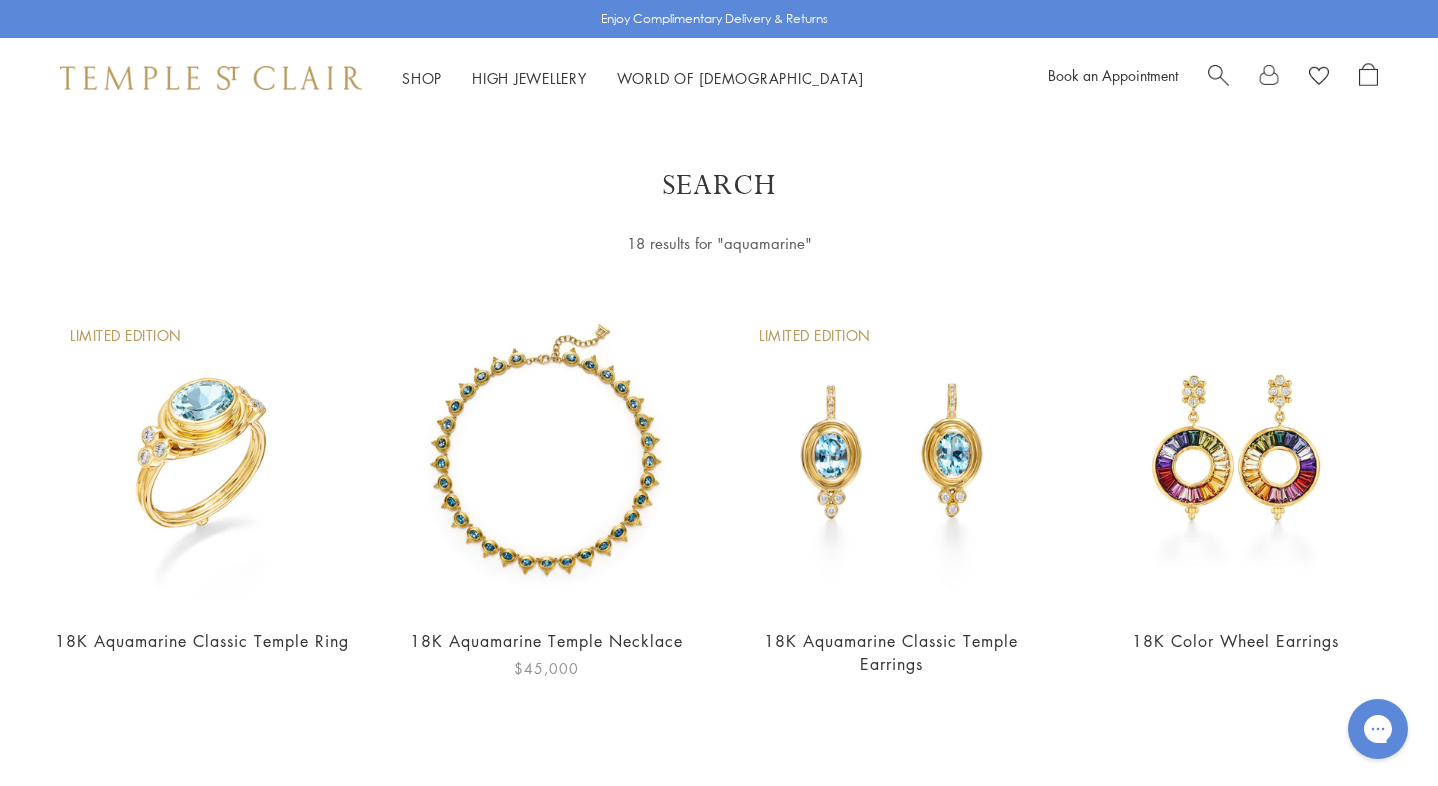 click at bounding box center [547, 457] 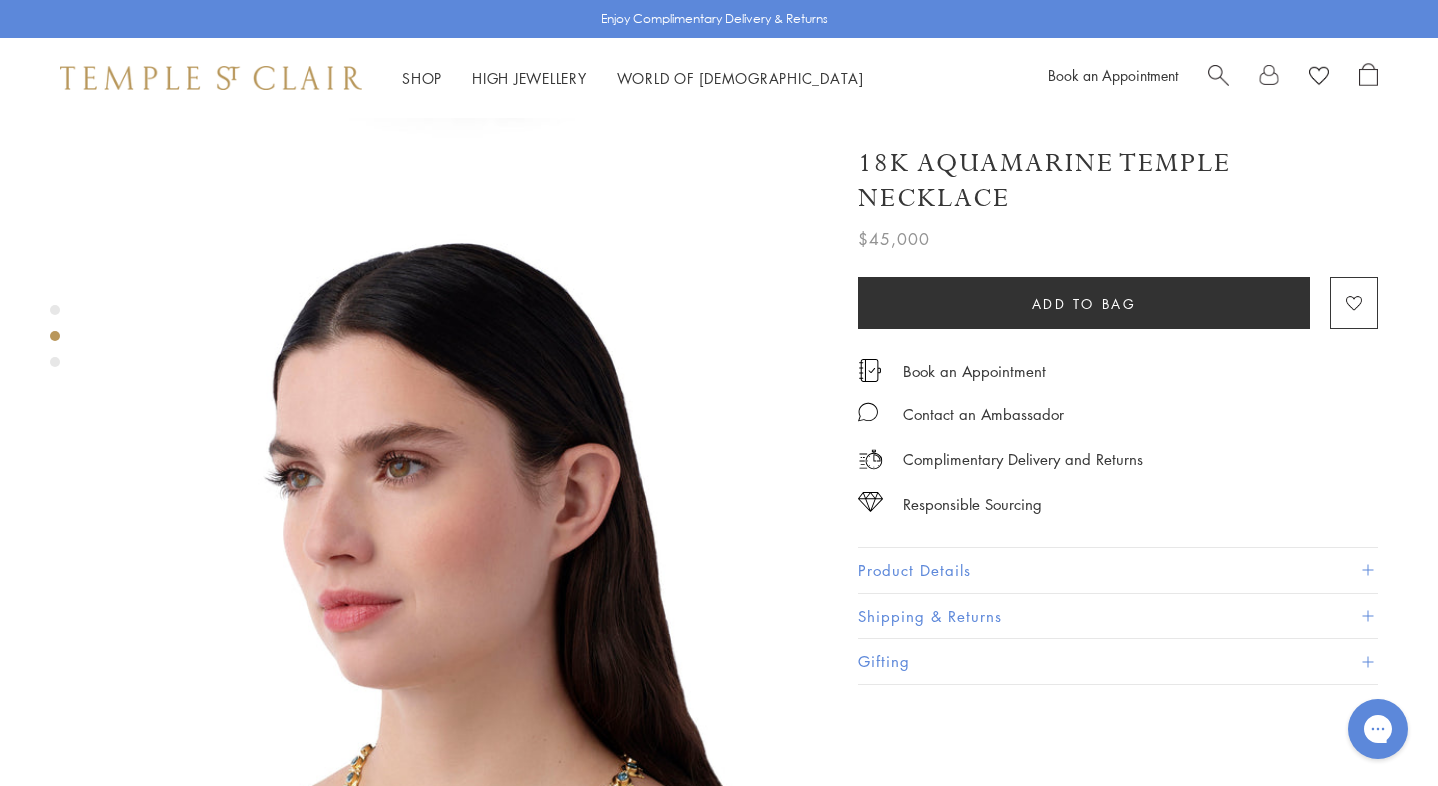 scroll, scrollTop: 619, scrollLeft: 0, axis: vertical 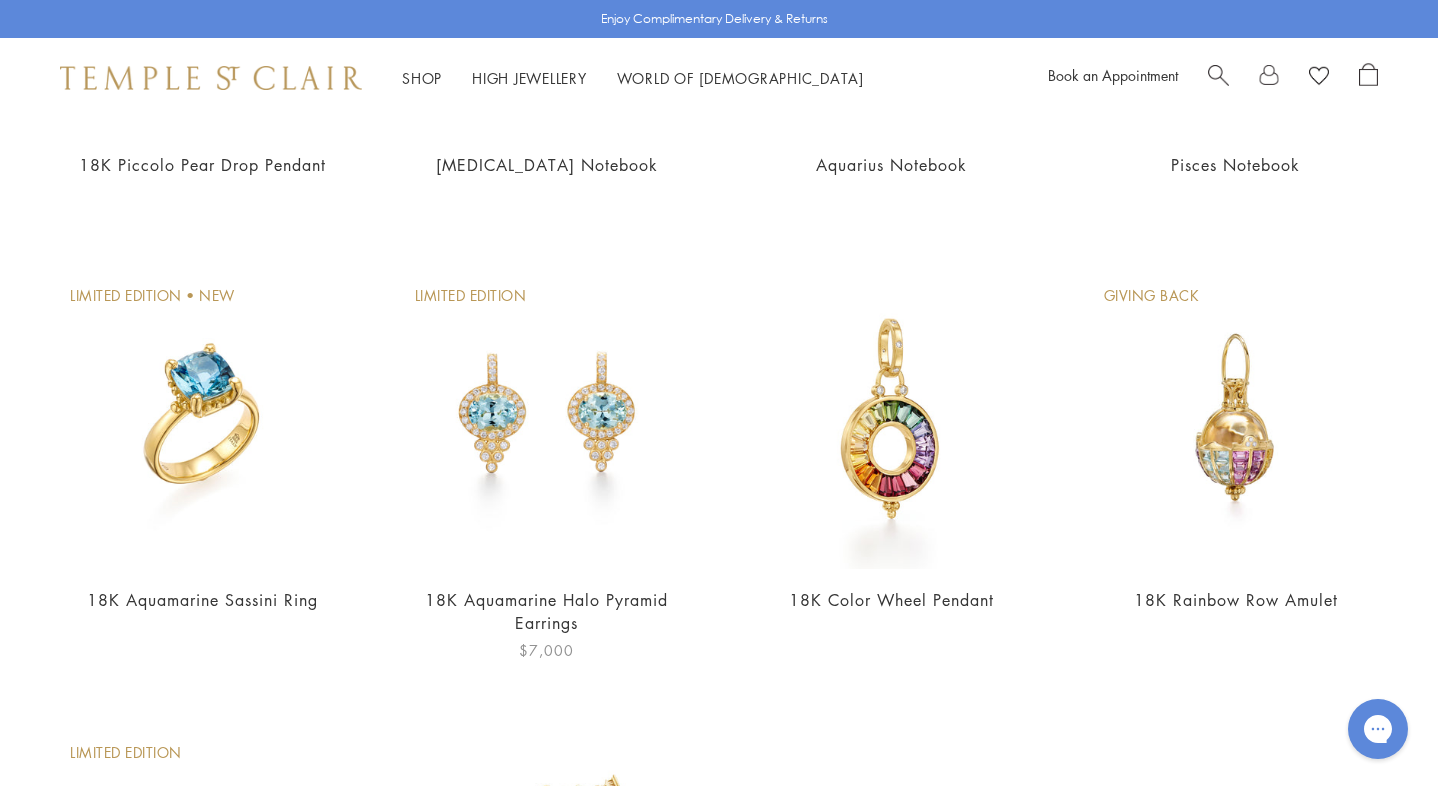 click at bounding box center (547, 417) 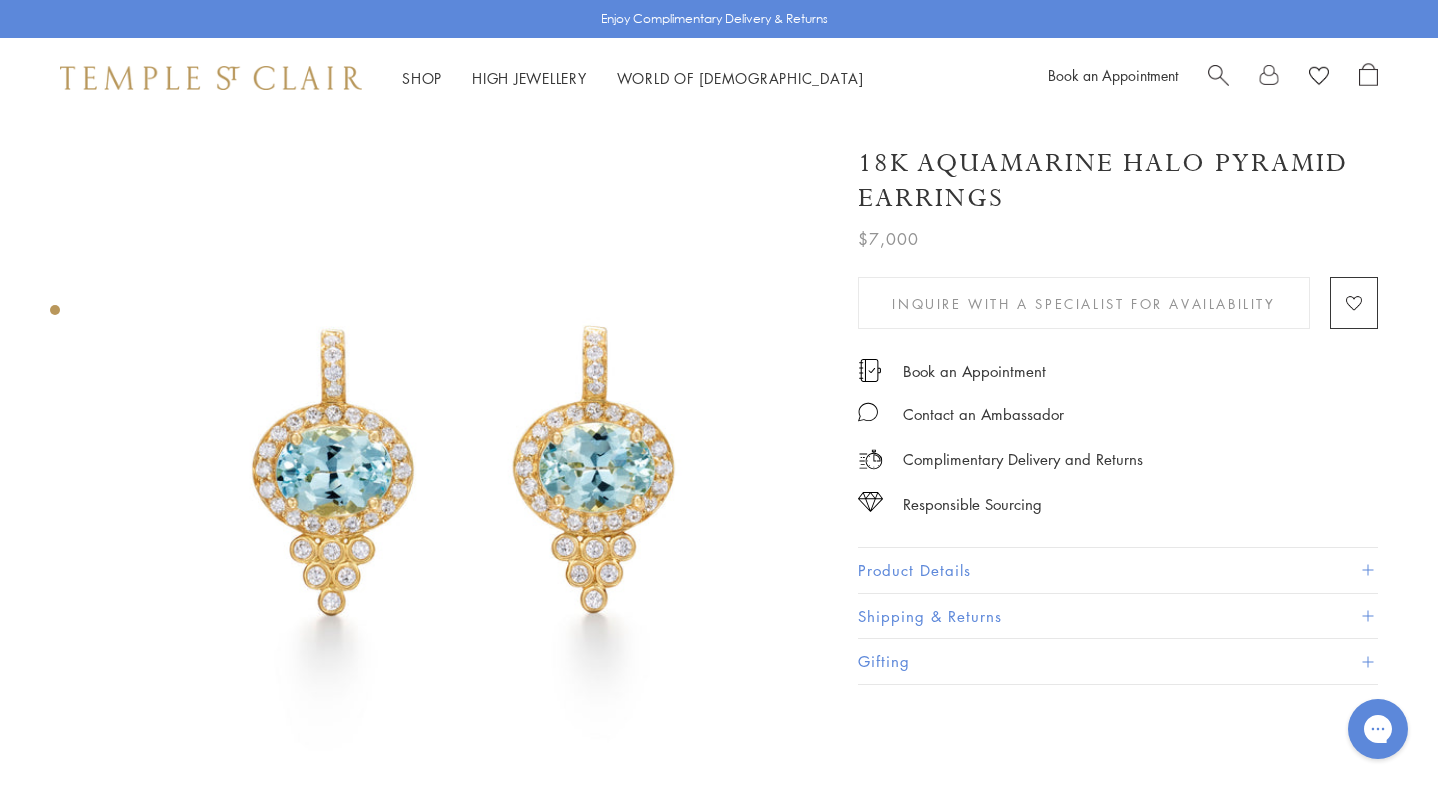 scroll, scrollTop: 0, scrollLeft: 0, axis: both 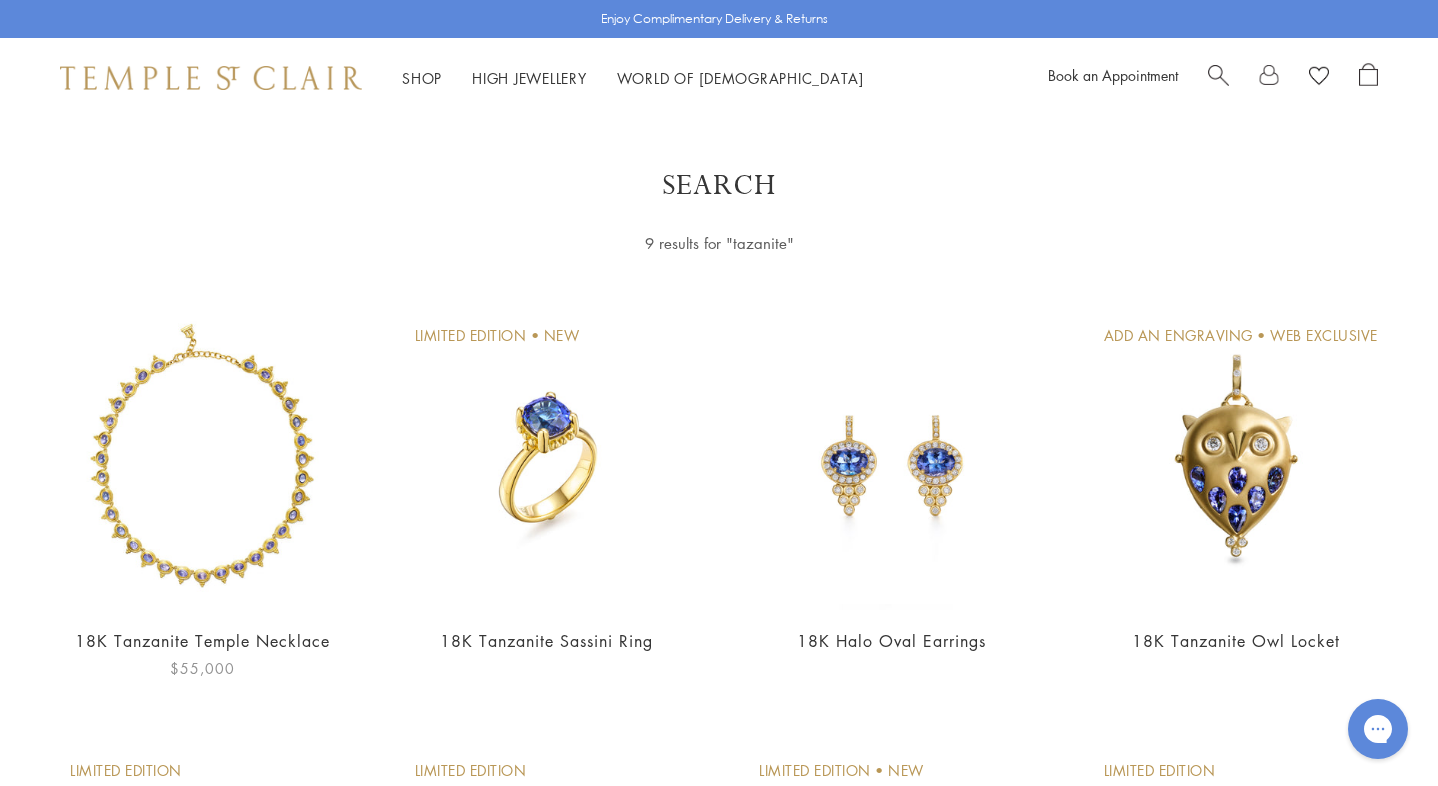 click at bounding box center [202, 457] 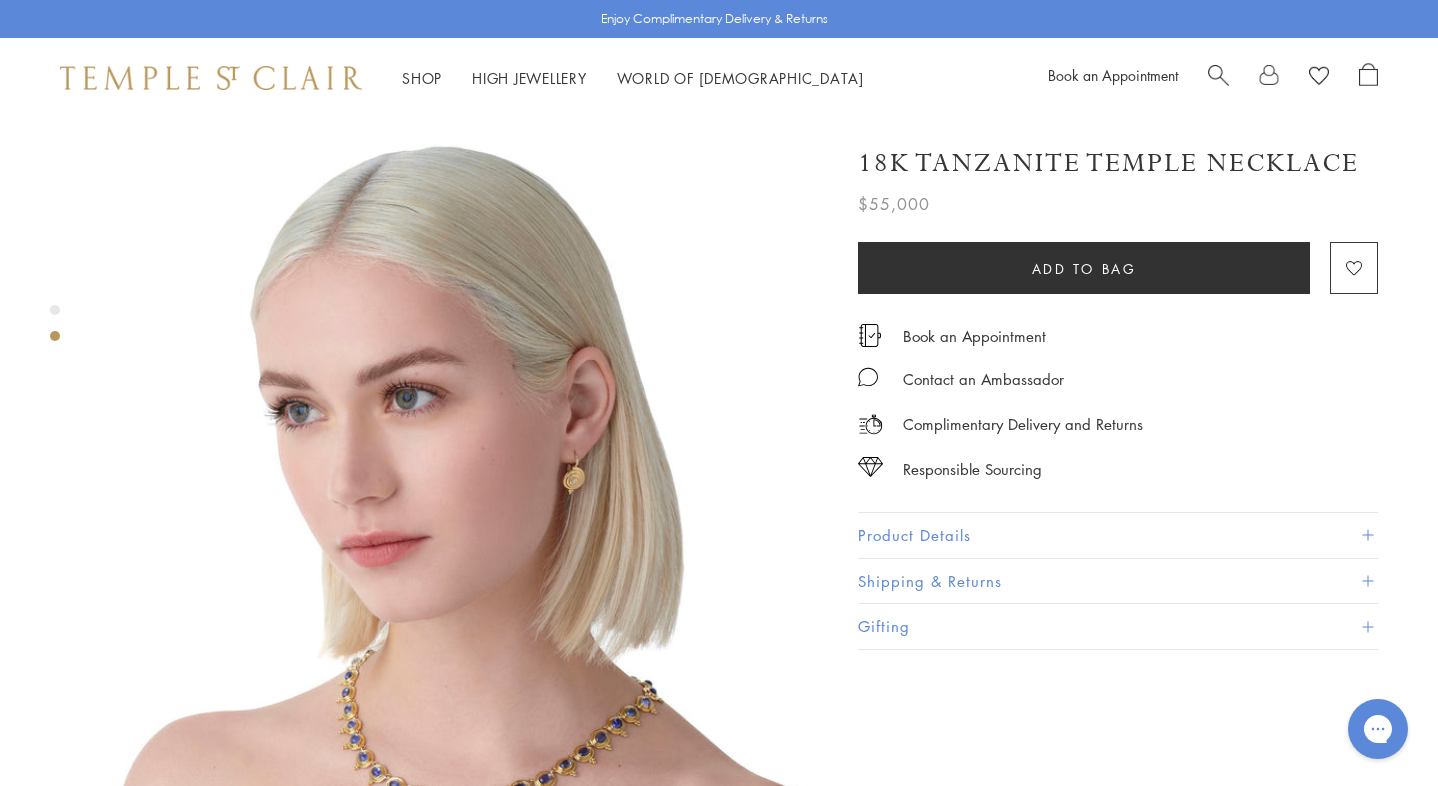 scroll, scrollTop: 765, scrollLeft: 0, axis: vertical 